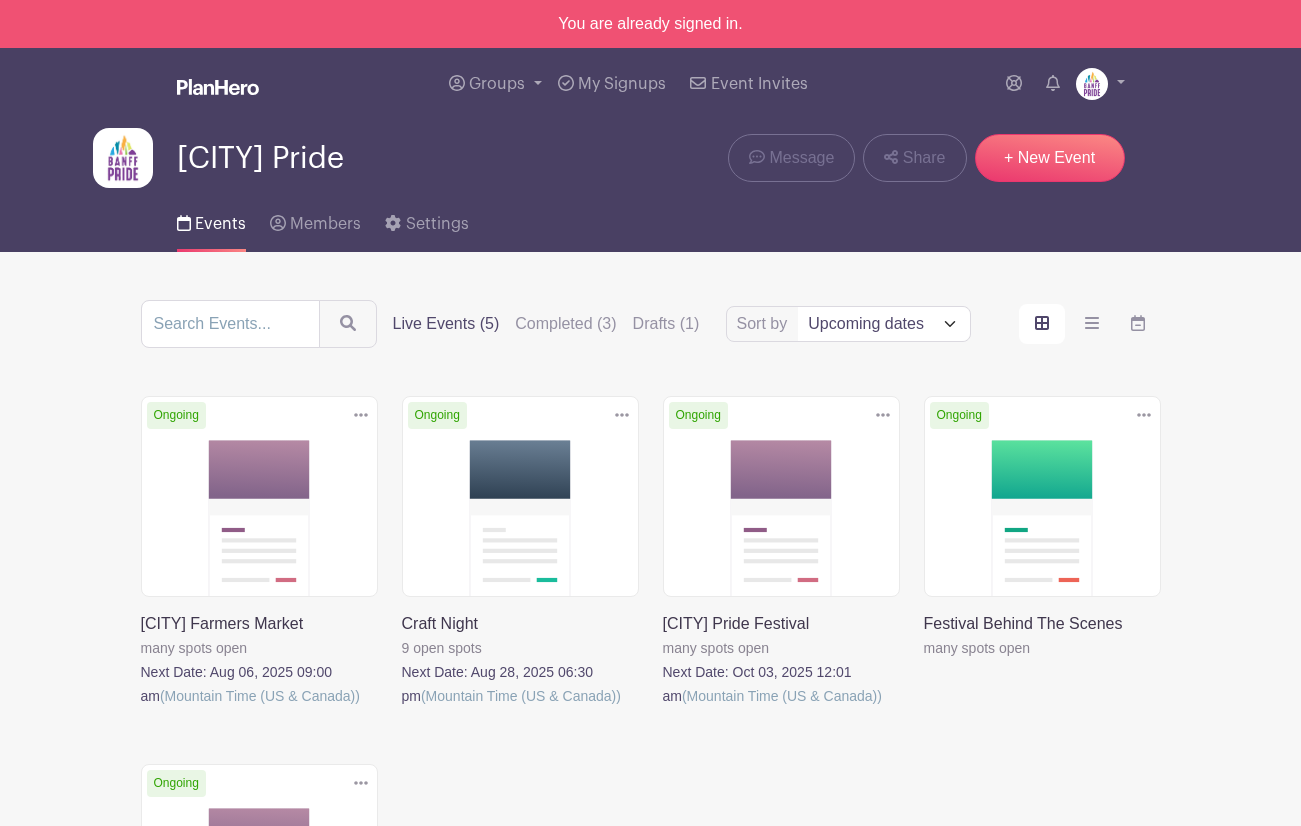scroll, scrollTop: 0, scrollLeft: 0, axis: both 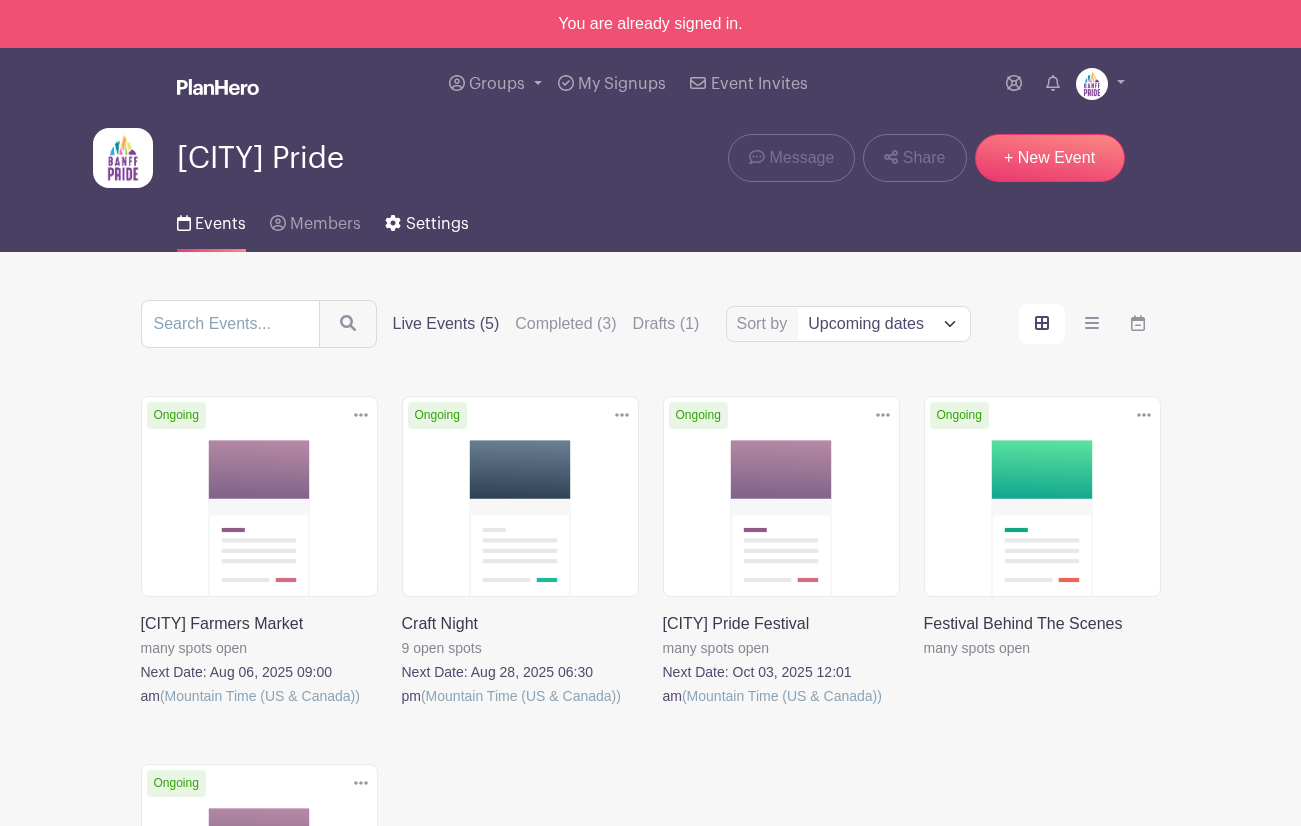 click on "Settings" at bounding box center [437, 224] 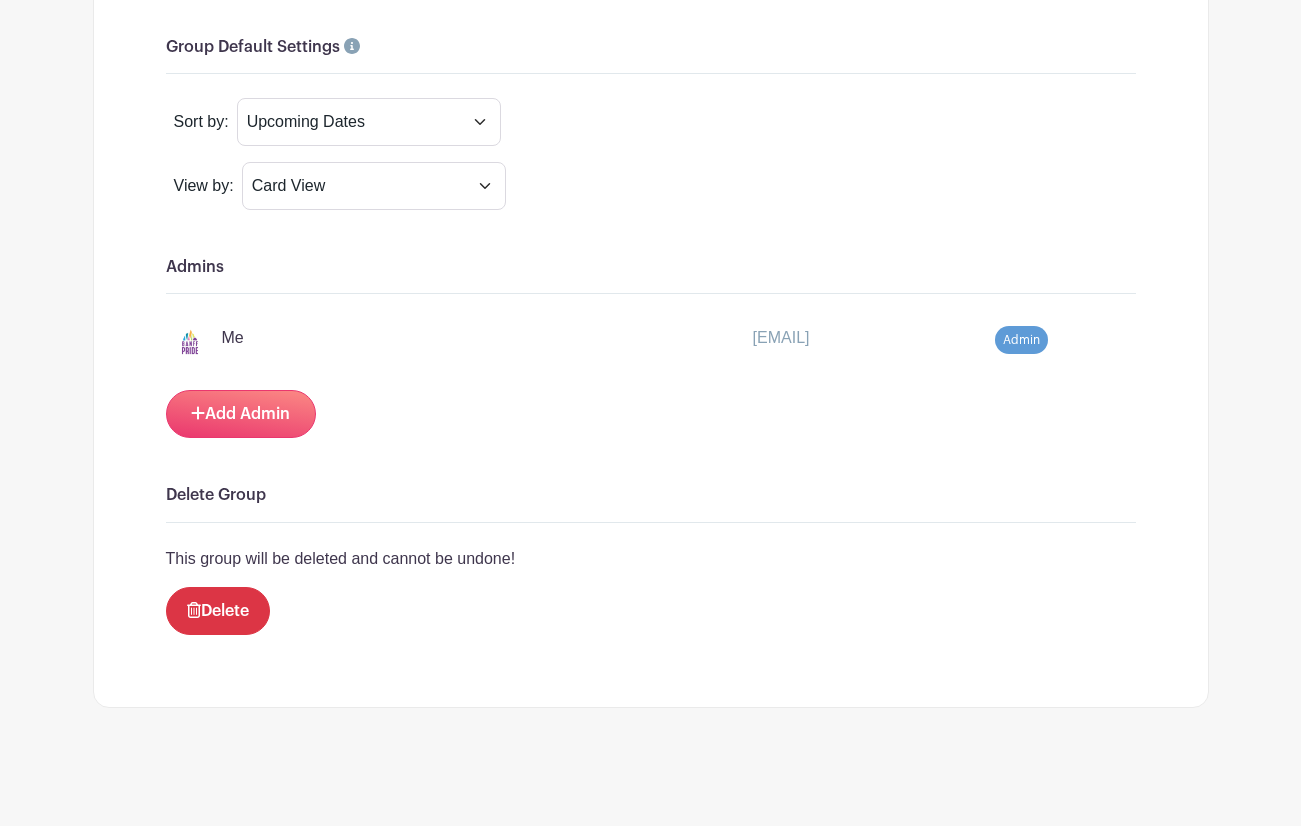 scroll, scrollTop: 1668, scrollLeft: 0, axis: vertical 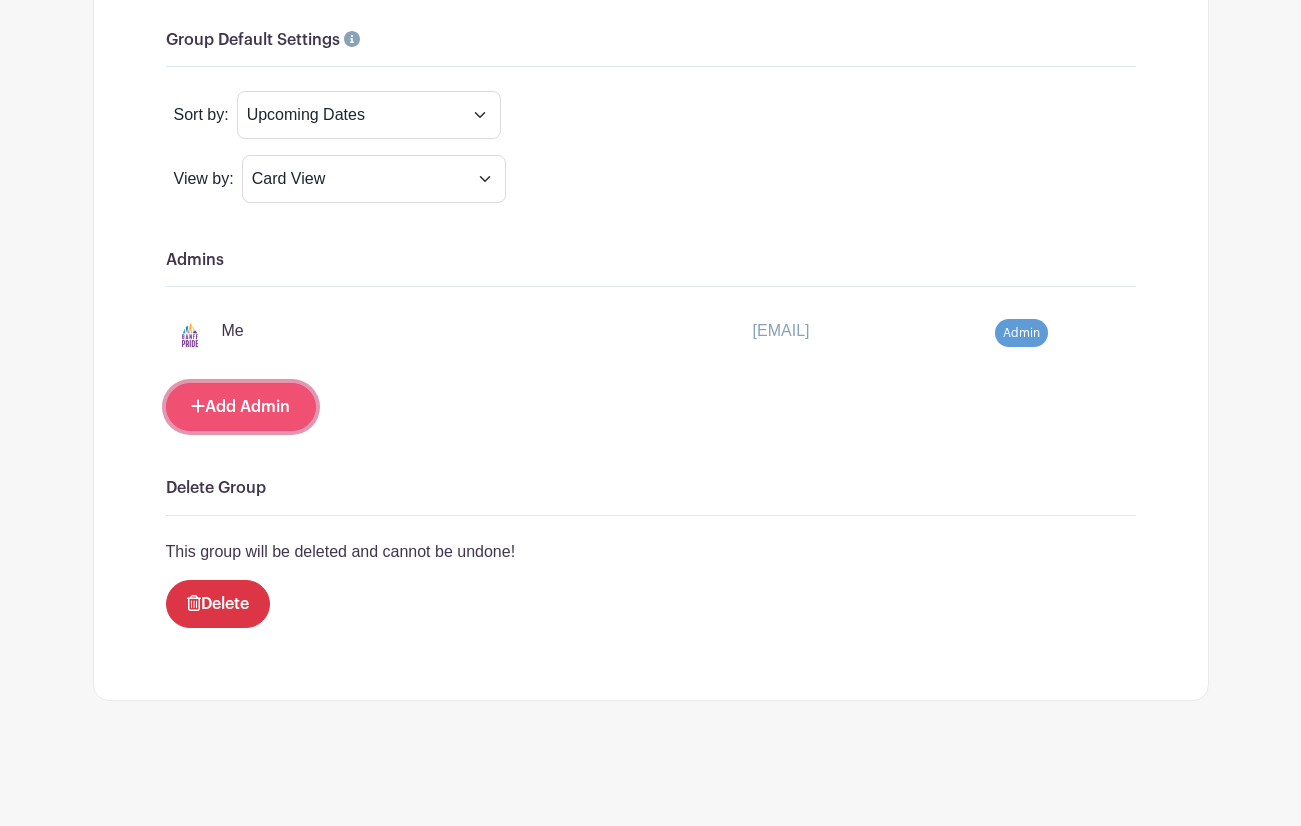 click on "Add Admin" at bounding box center [241, 407] 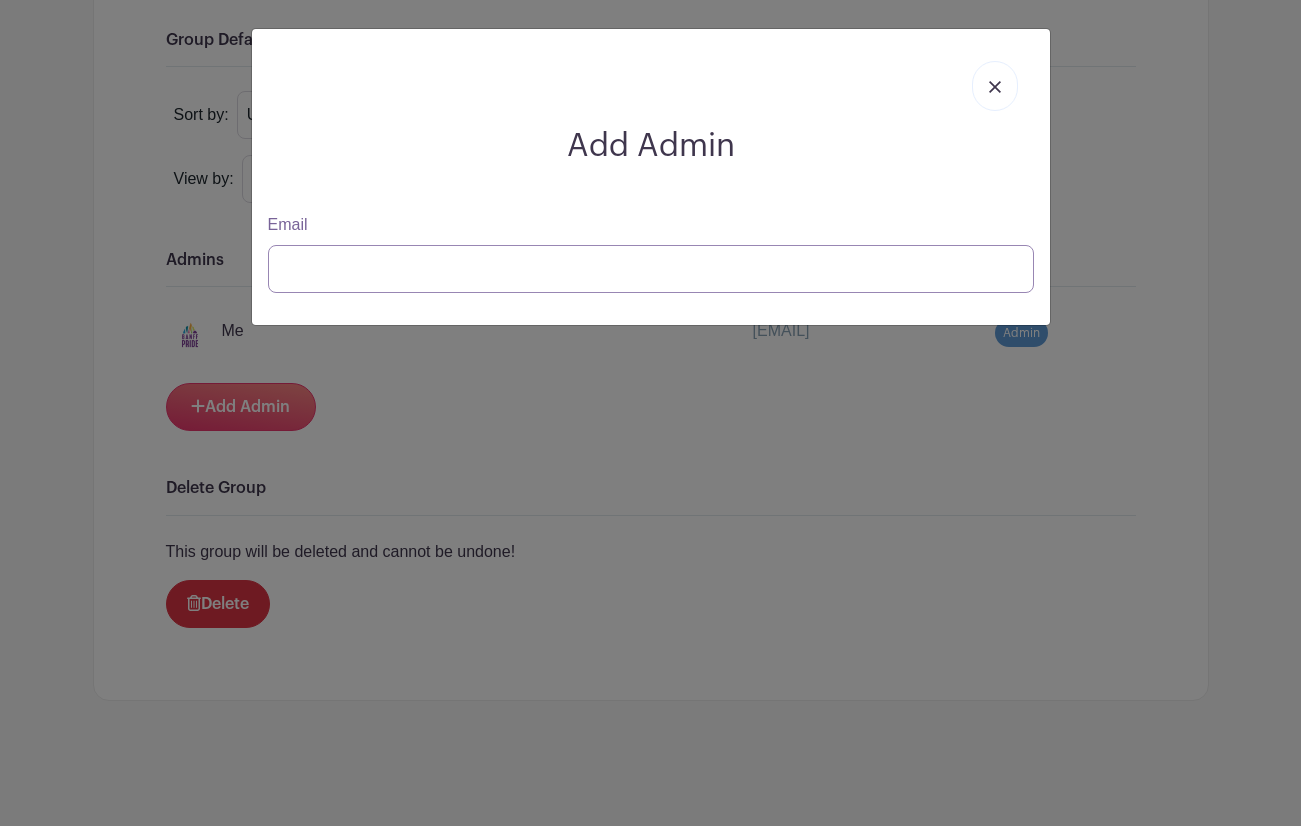 click on "Email" at bounding box center (651, 269) 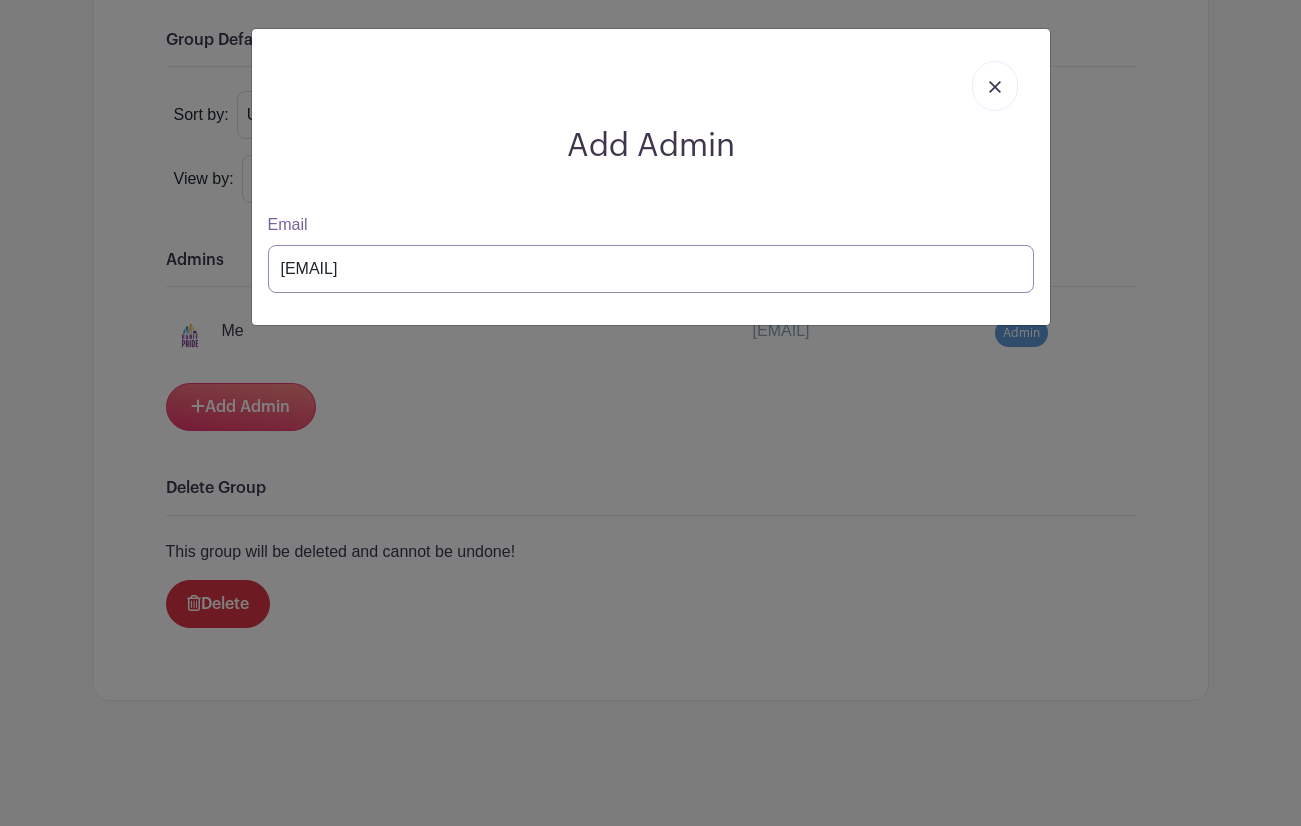type on "[EMAIL]" 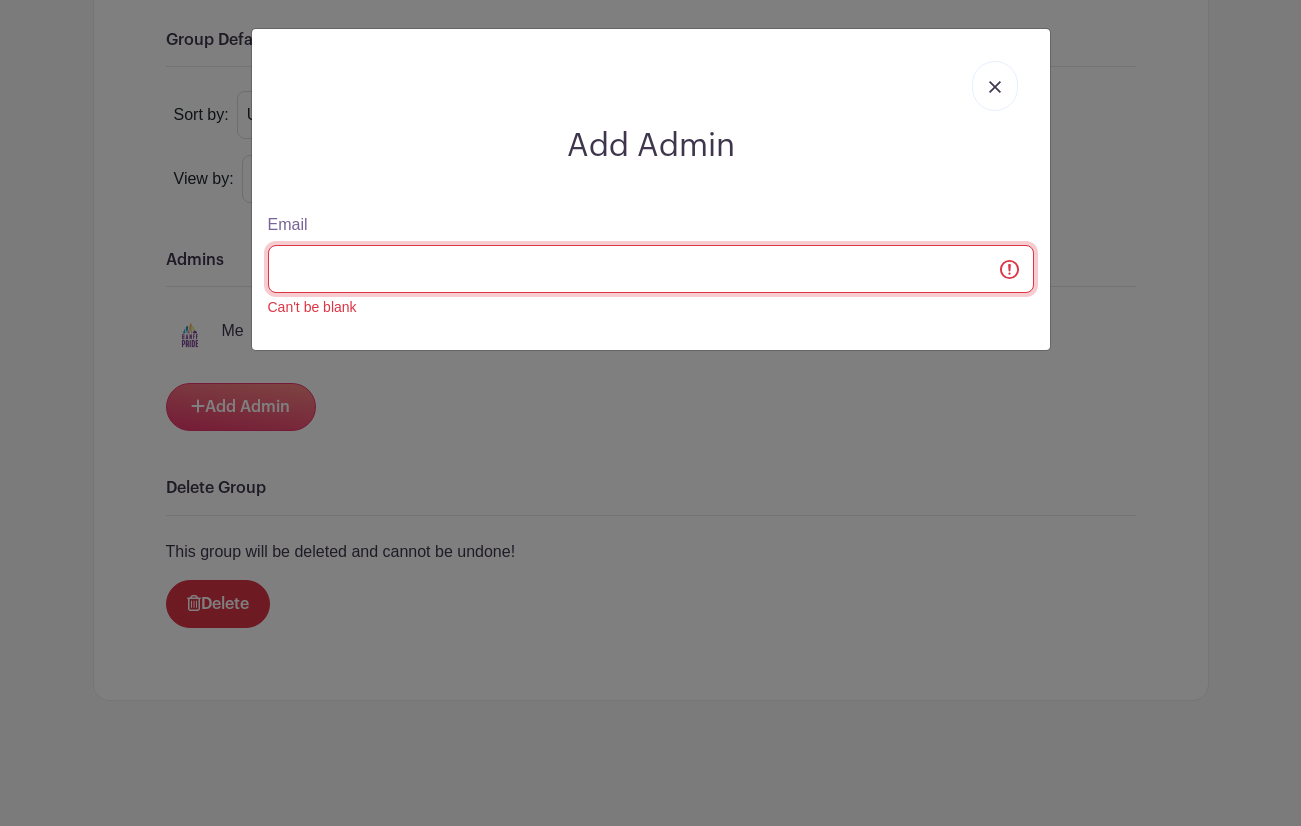 click on "Email" at bounding box center (651, 269) 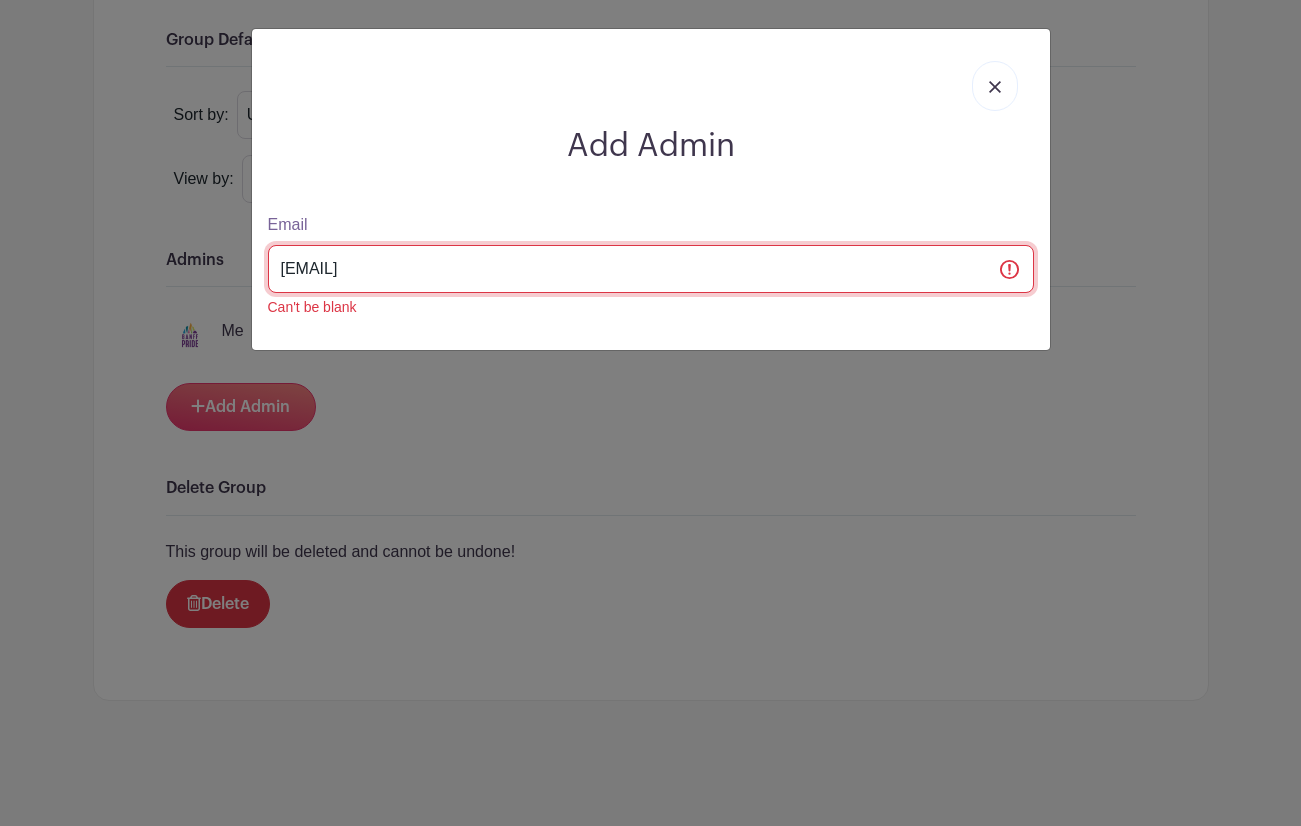 type on "volunter@banf" 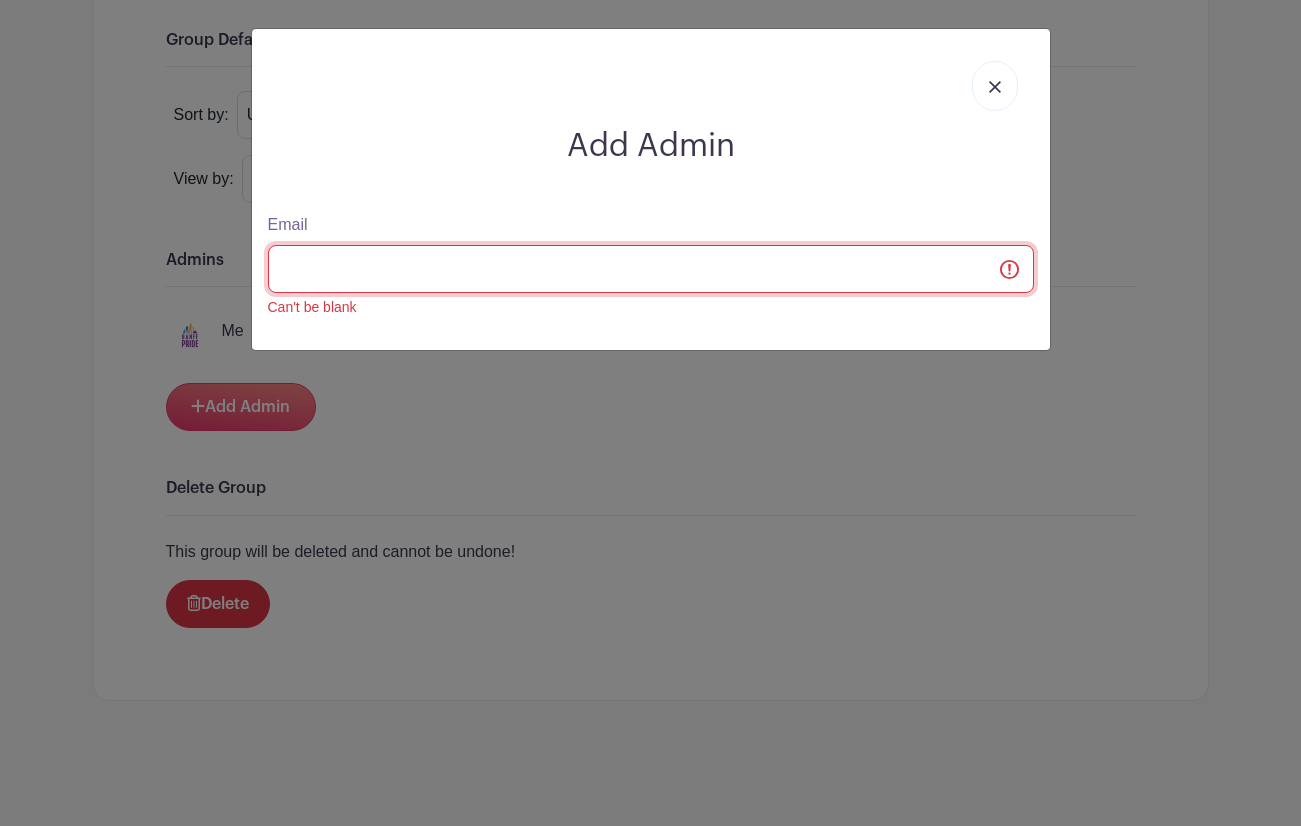 click on "Email" at bounding box center (651, 269) 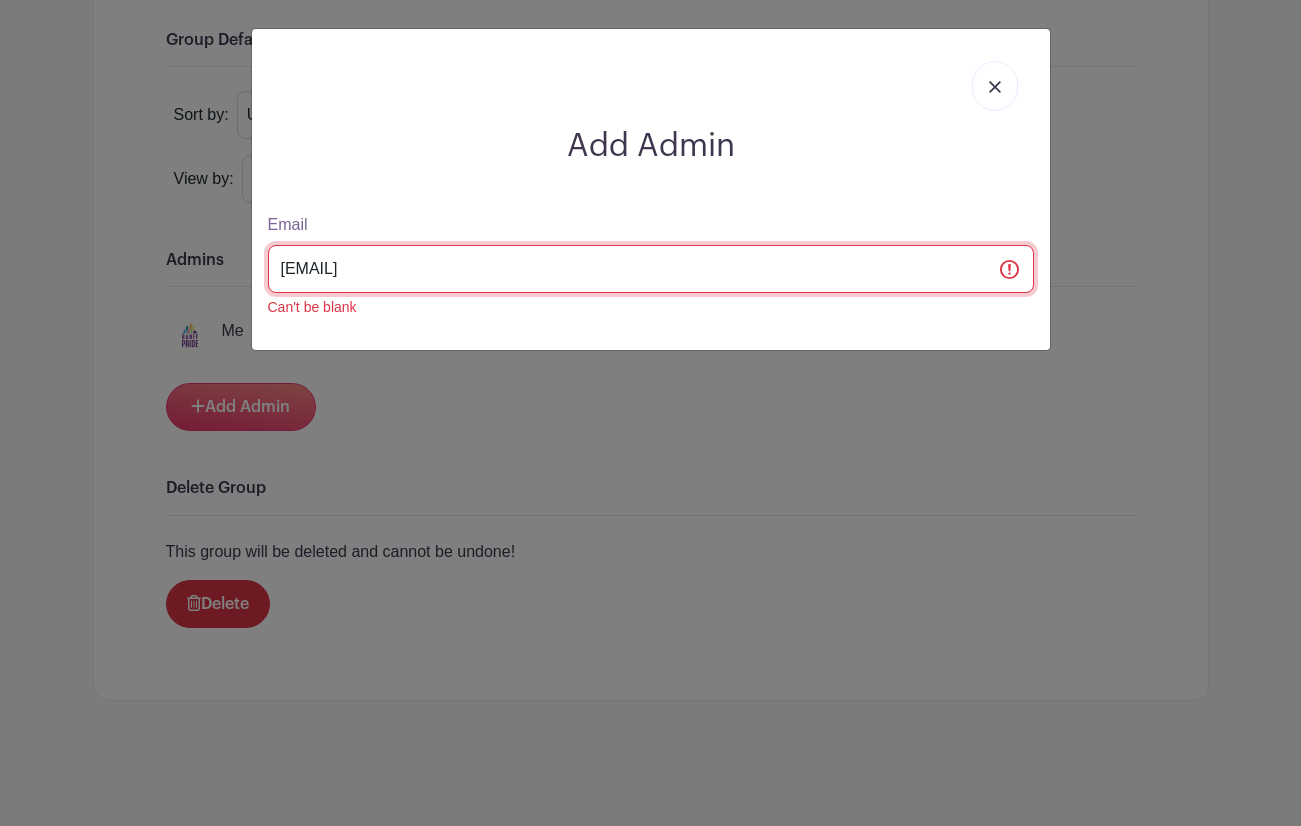 type on "[EMAIL]" 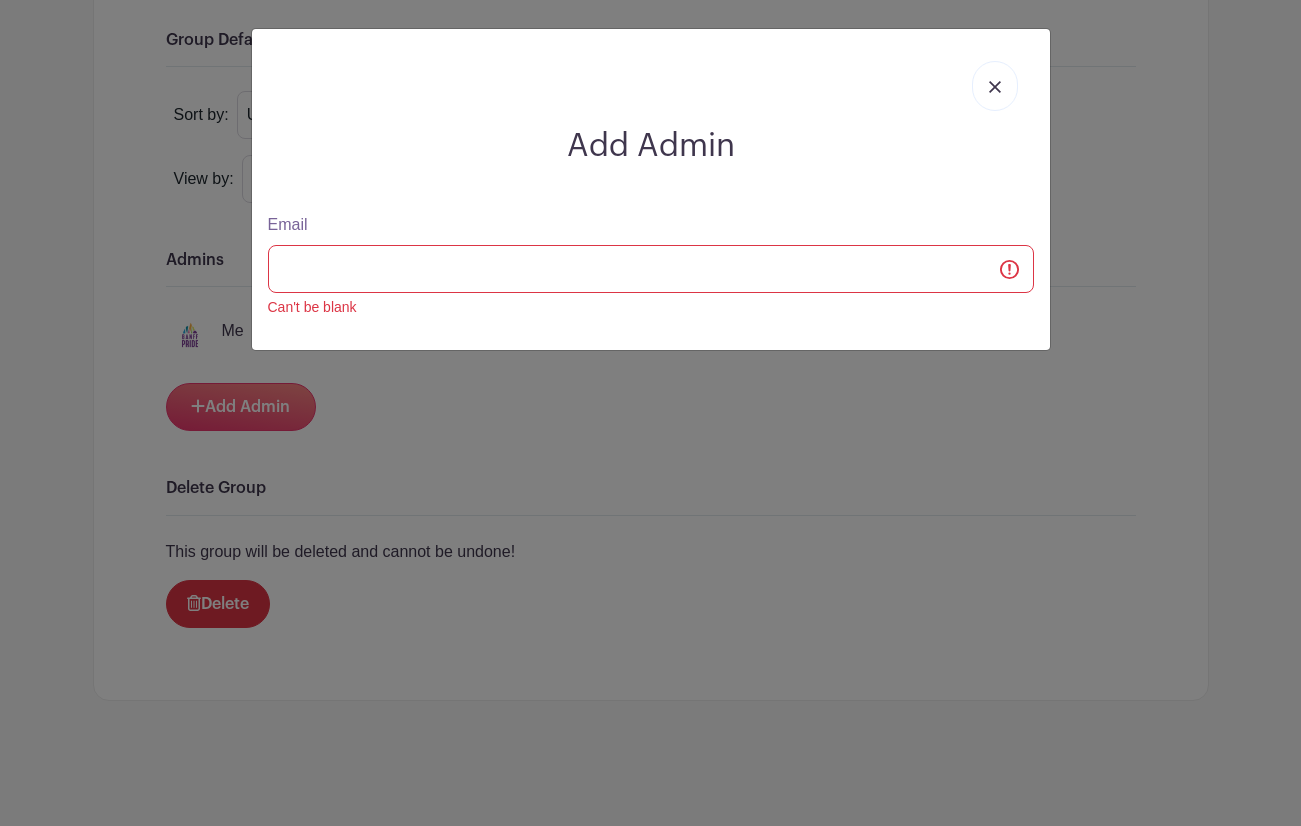 click at bounding box center [995, 86] 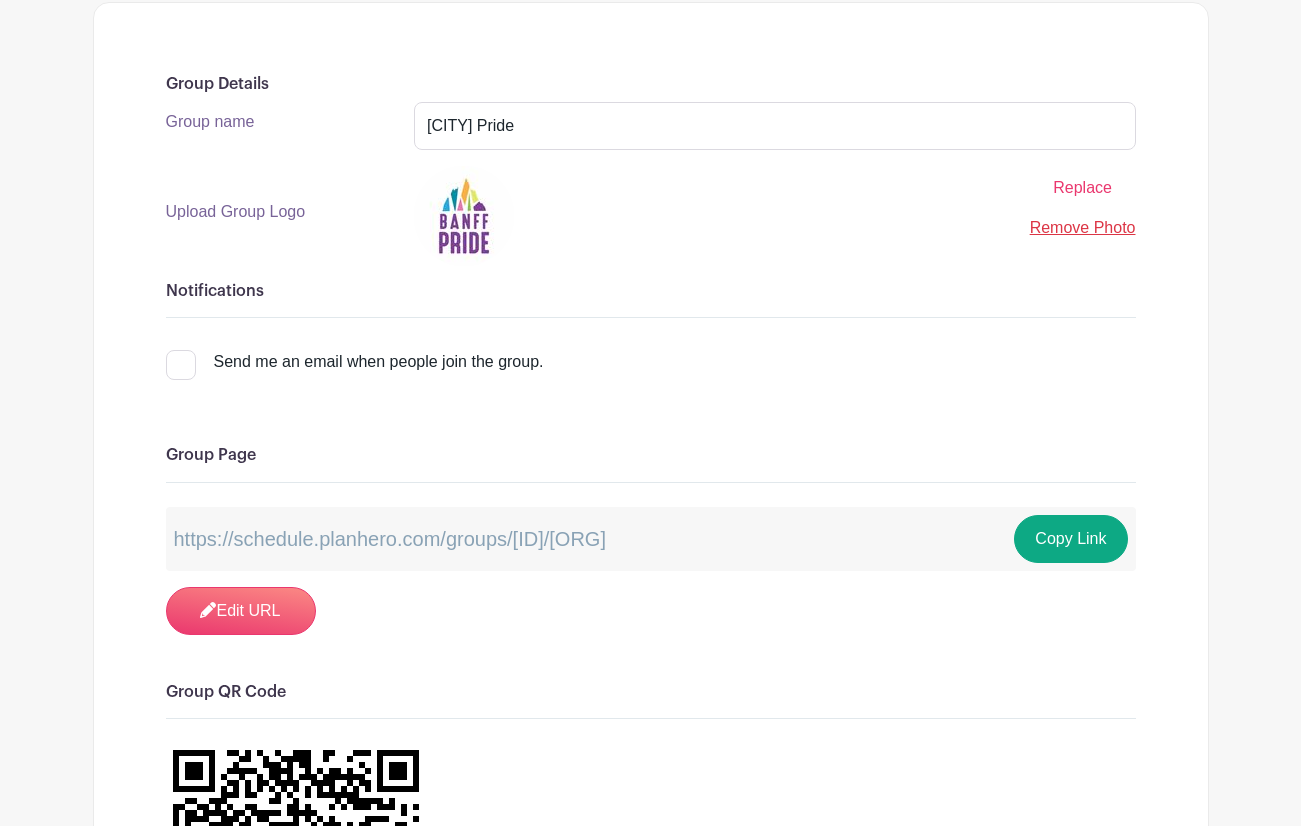 scroll, scrollTop: 0, scrollLeft: 0, axis: both 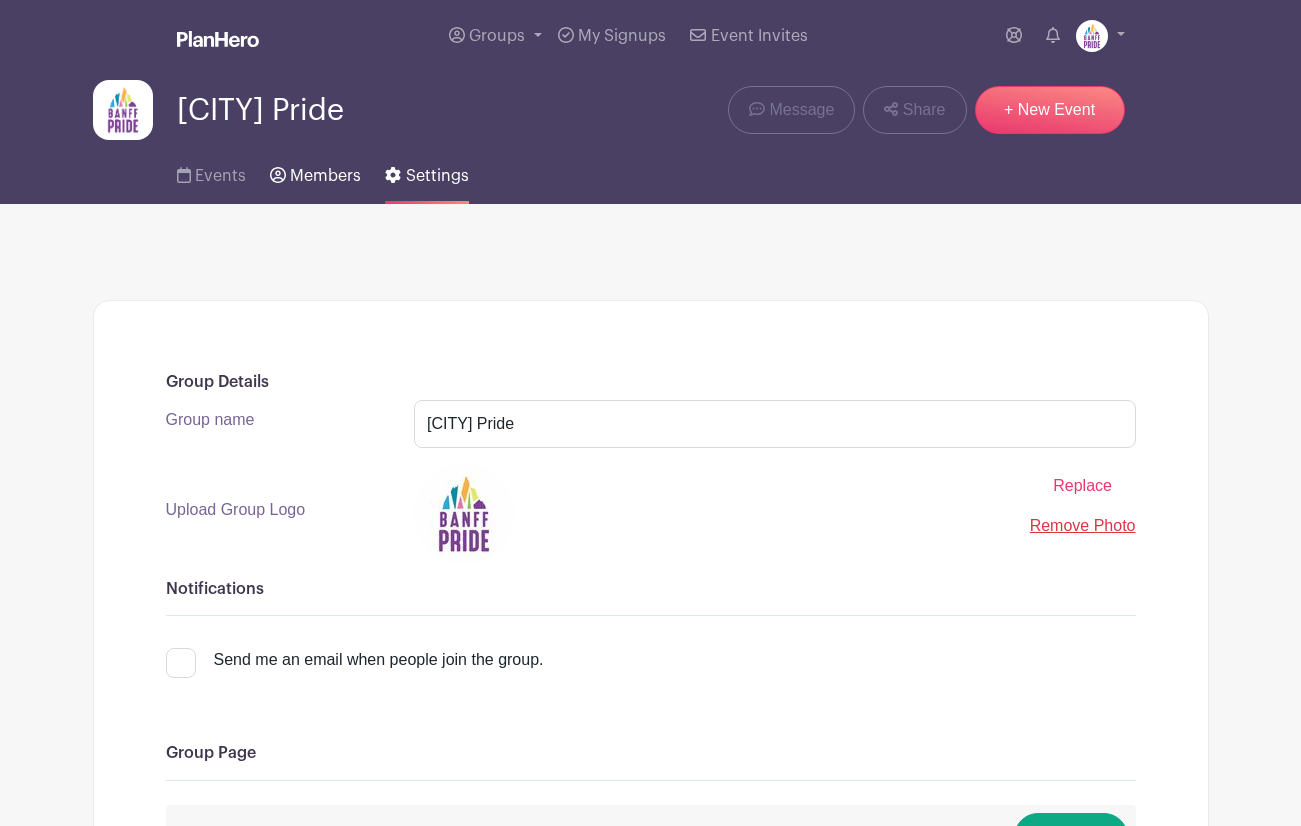 click on "Members" at bounding box center (325, 176) 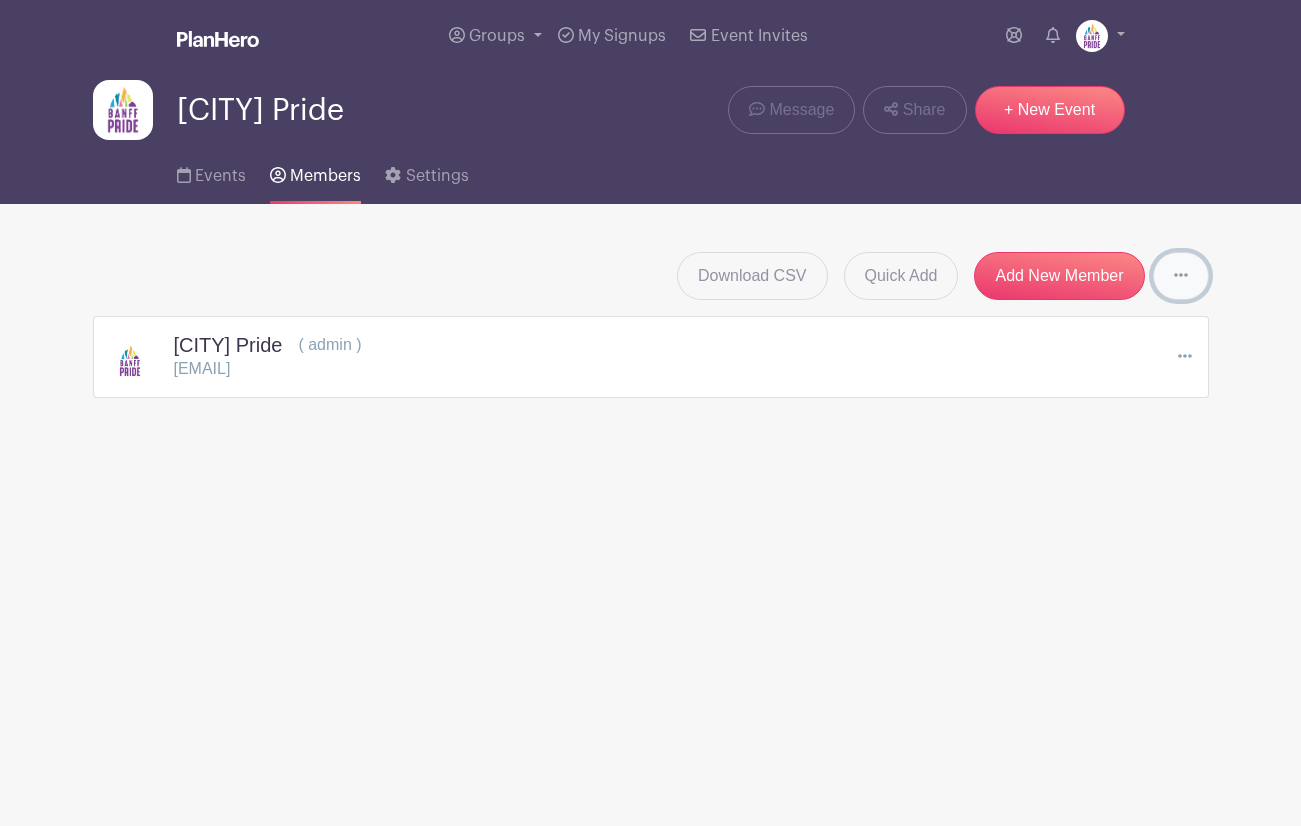 click 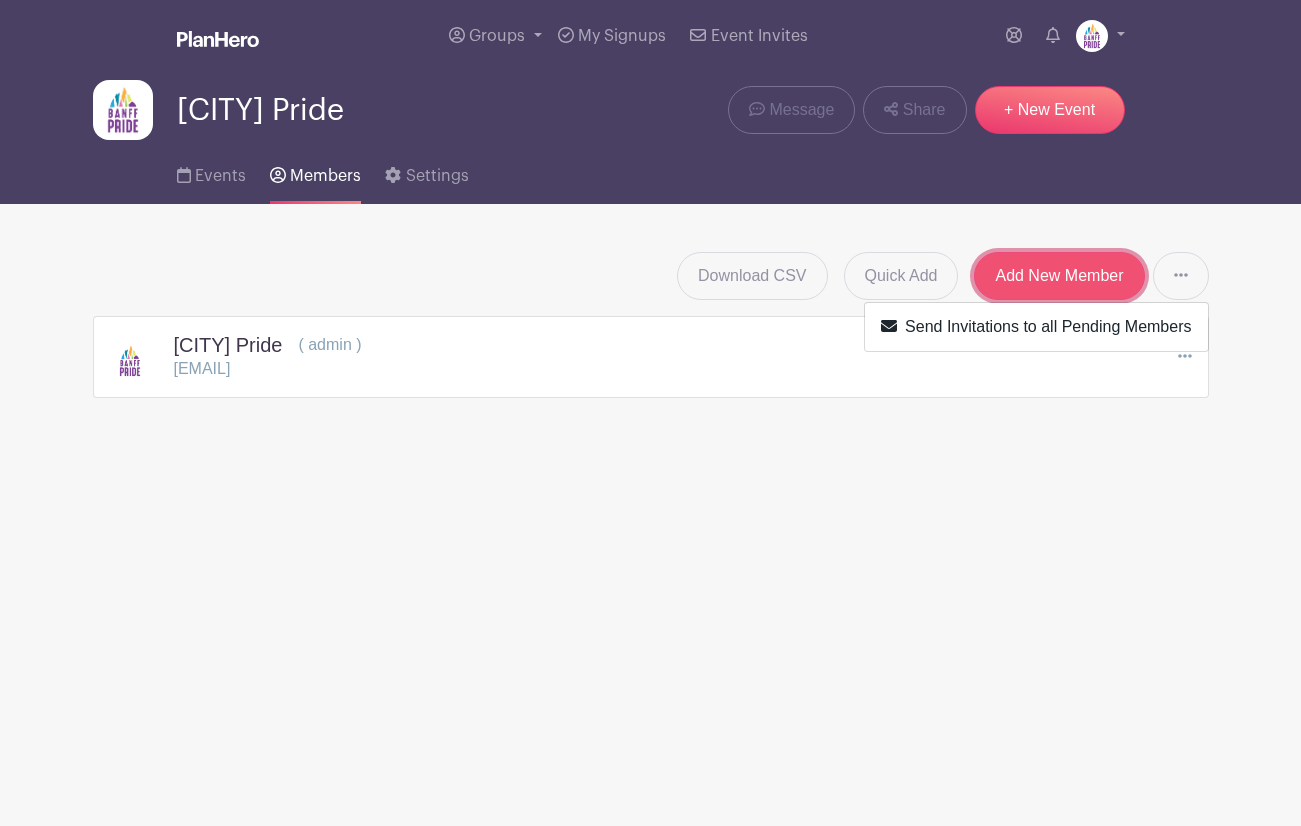 click on "Add New Member" at bounding box center [1059, 276] 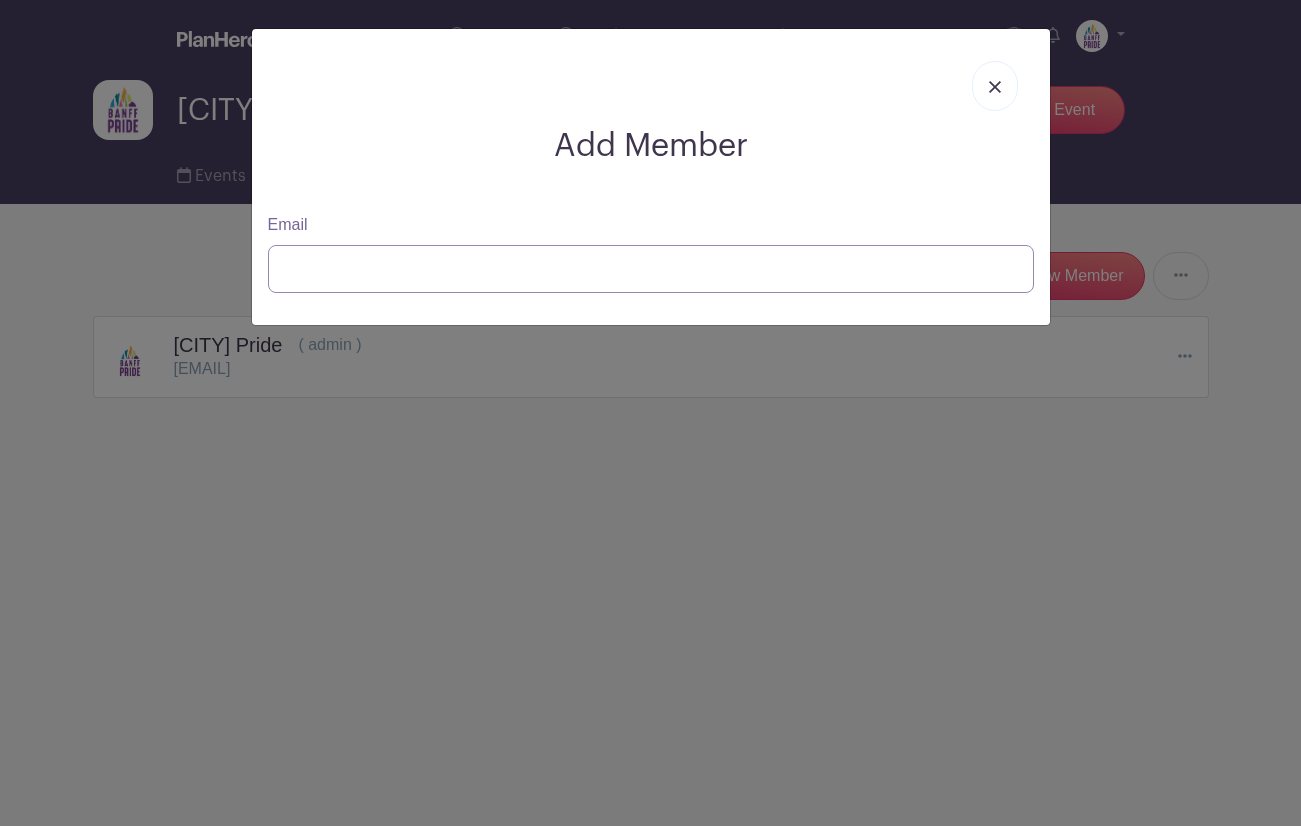 click on "Email" at bounding box center (651, 269) 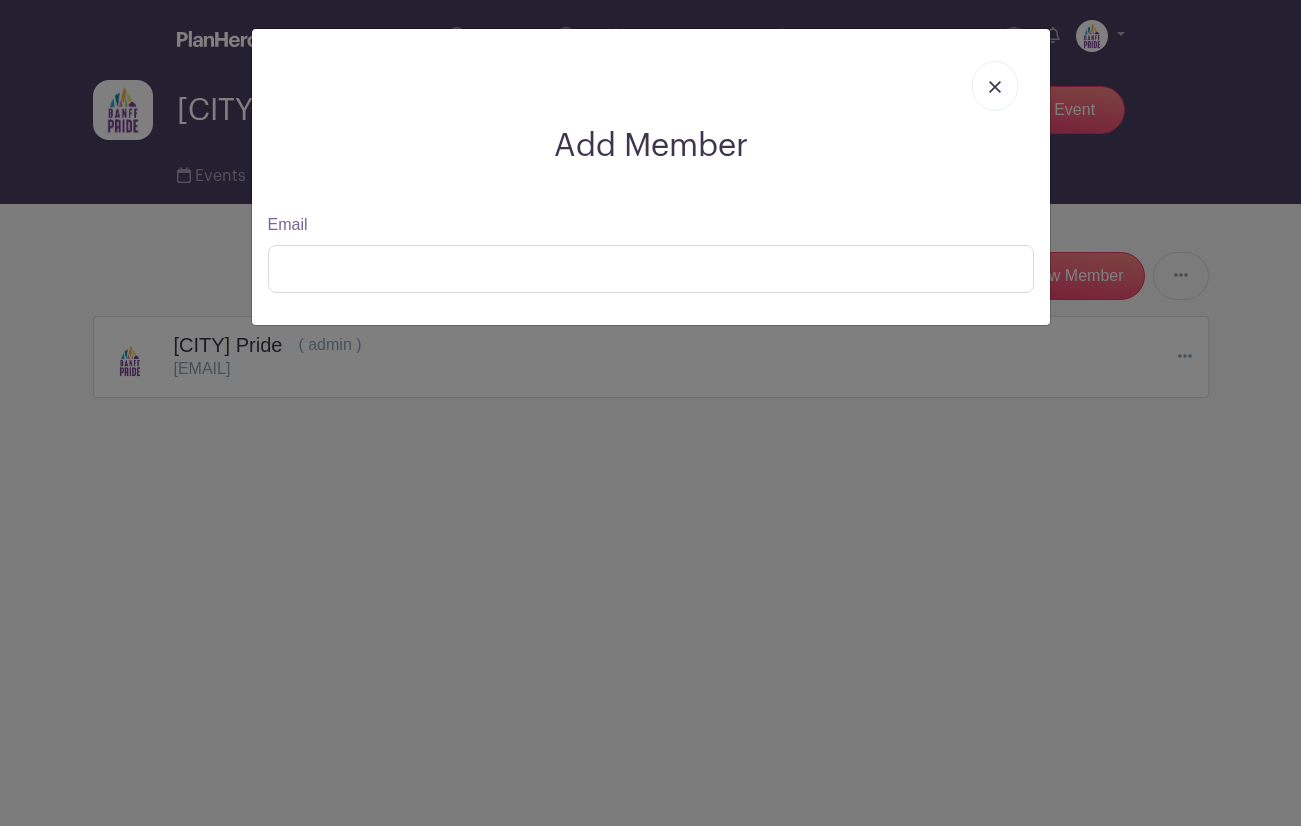 click at bounding box center (995, 86) 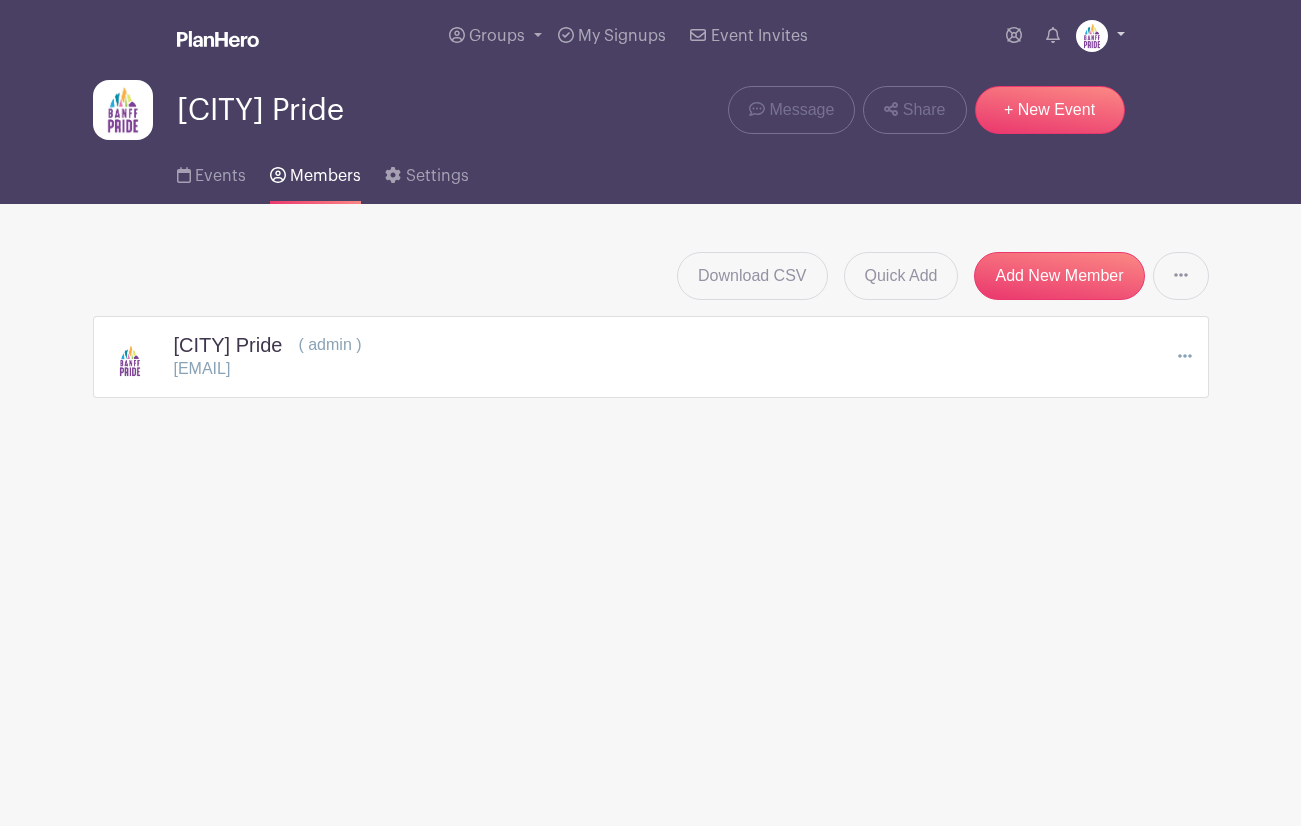 click at bounding box center (1092, 36) 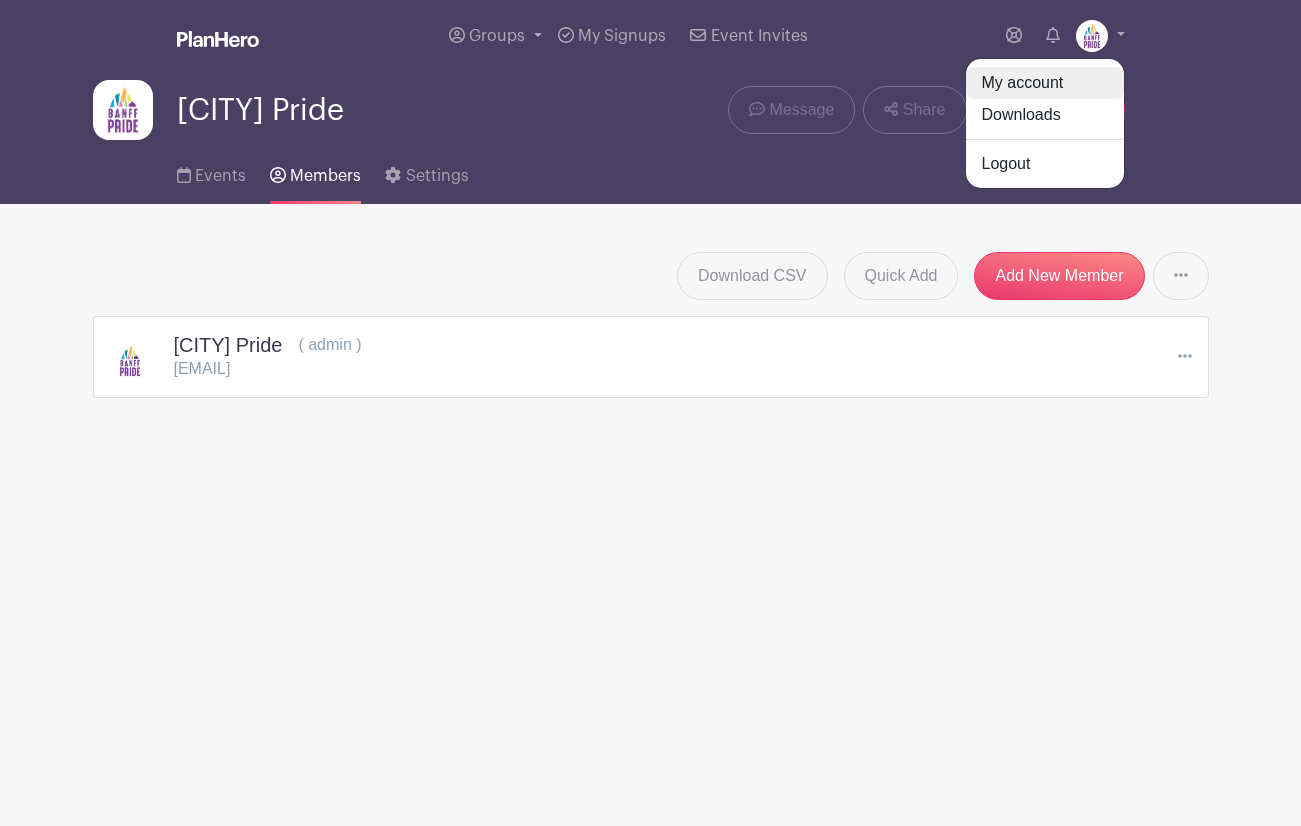 click on "My account" at bounding box center [1045, 83] 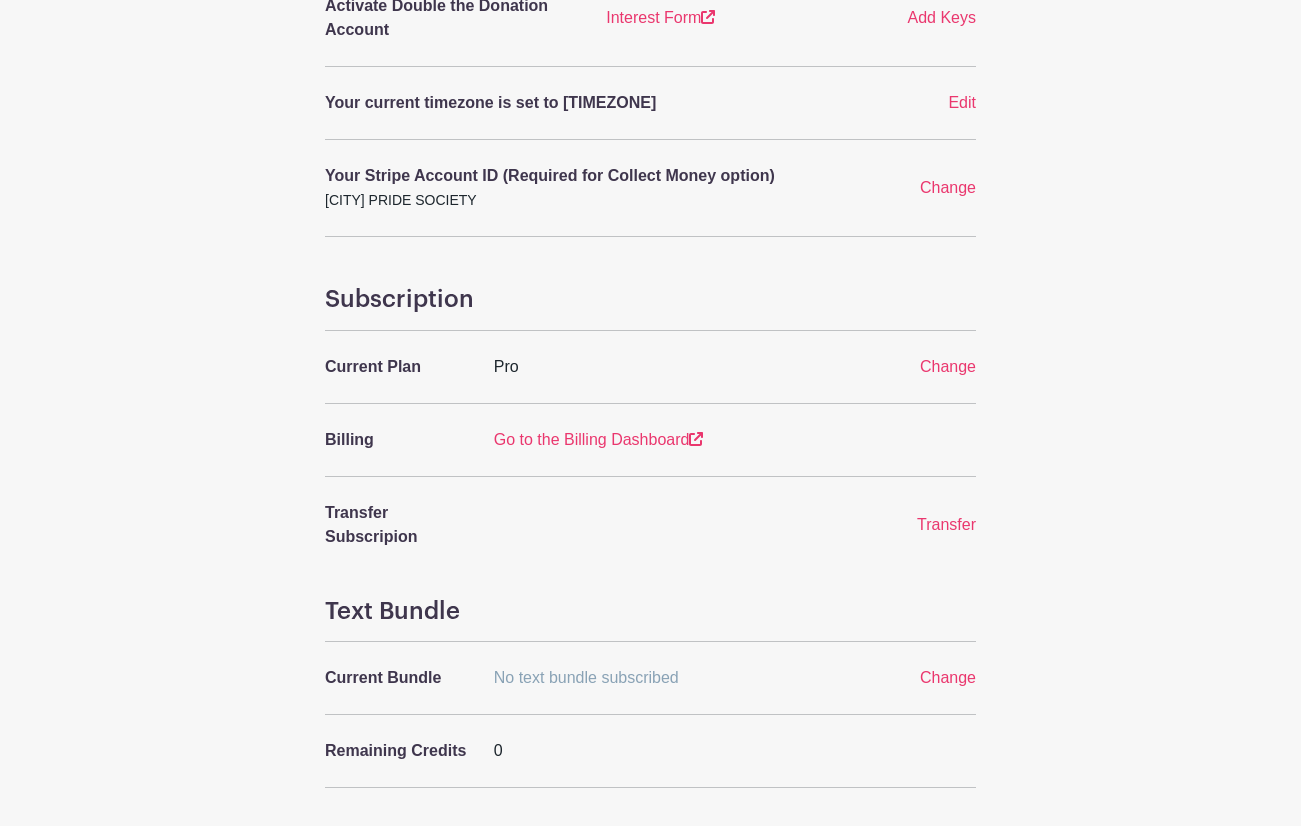 scroll, scrollTop: 603, scrollLeft: 0, axis: vertical 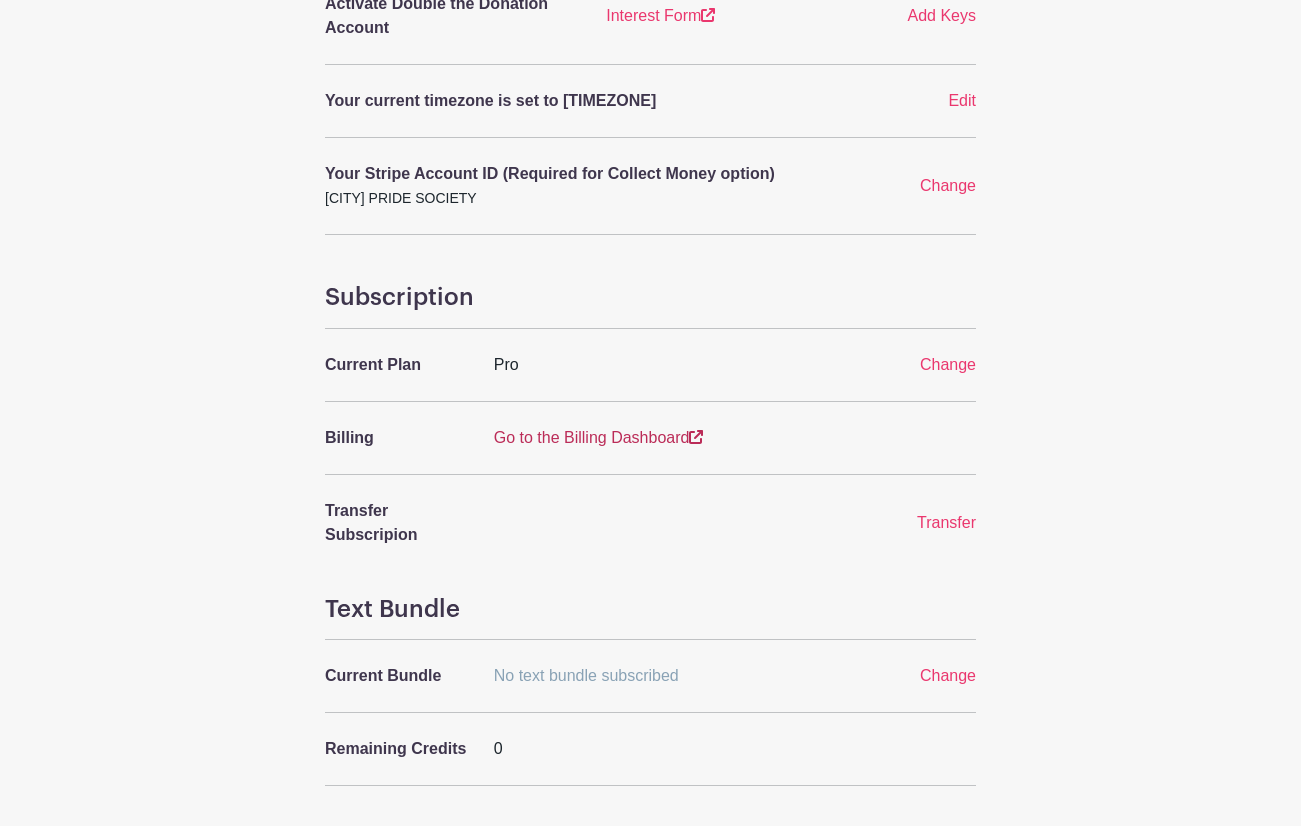 click on "Go to the Billing Dashboard" at bounding box center [599, 437] 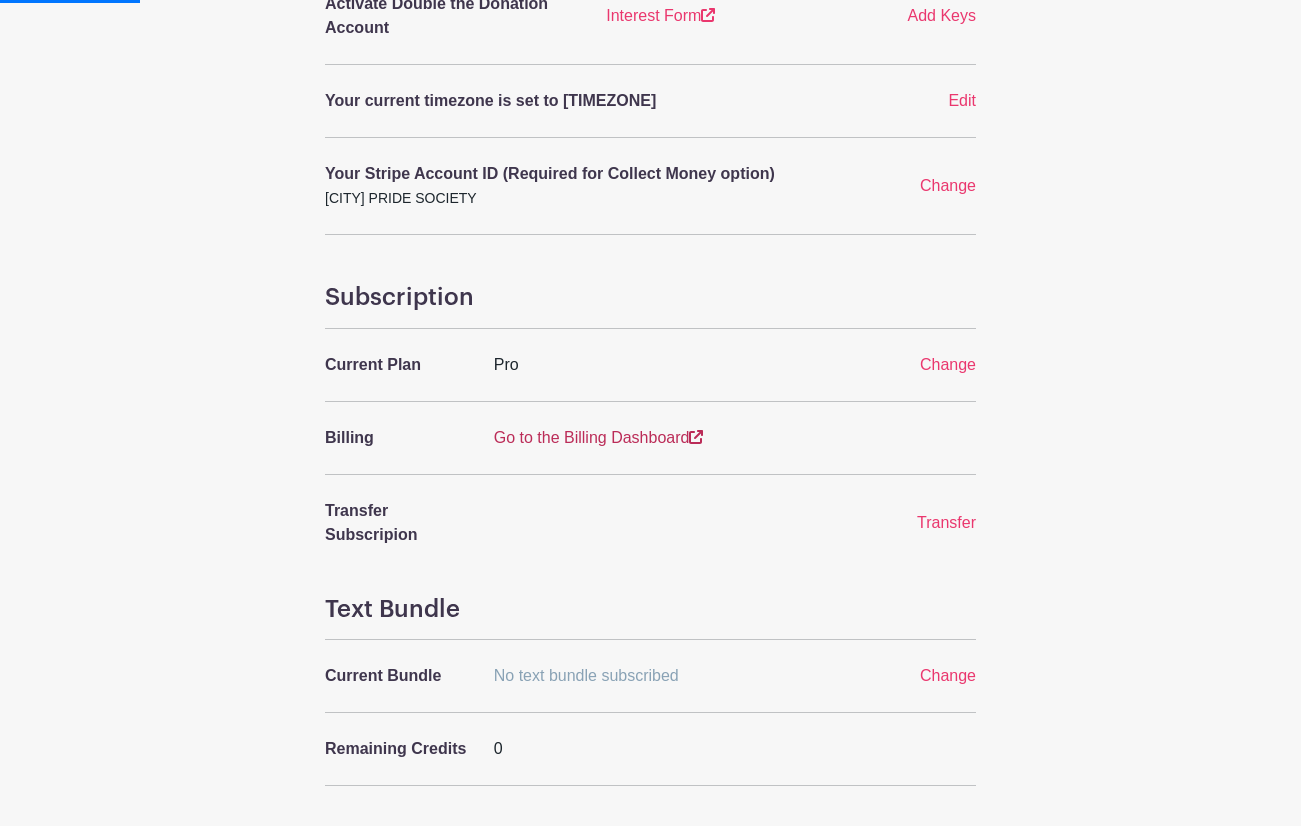 scroll, scrollTop: 605, scrollLeft: 0, axis: vertical 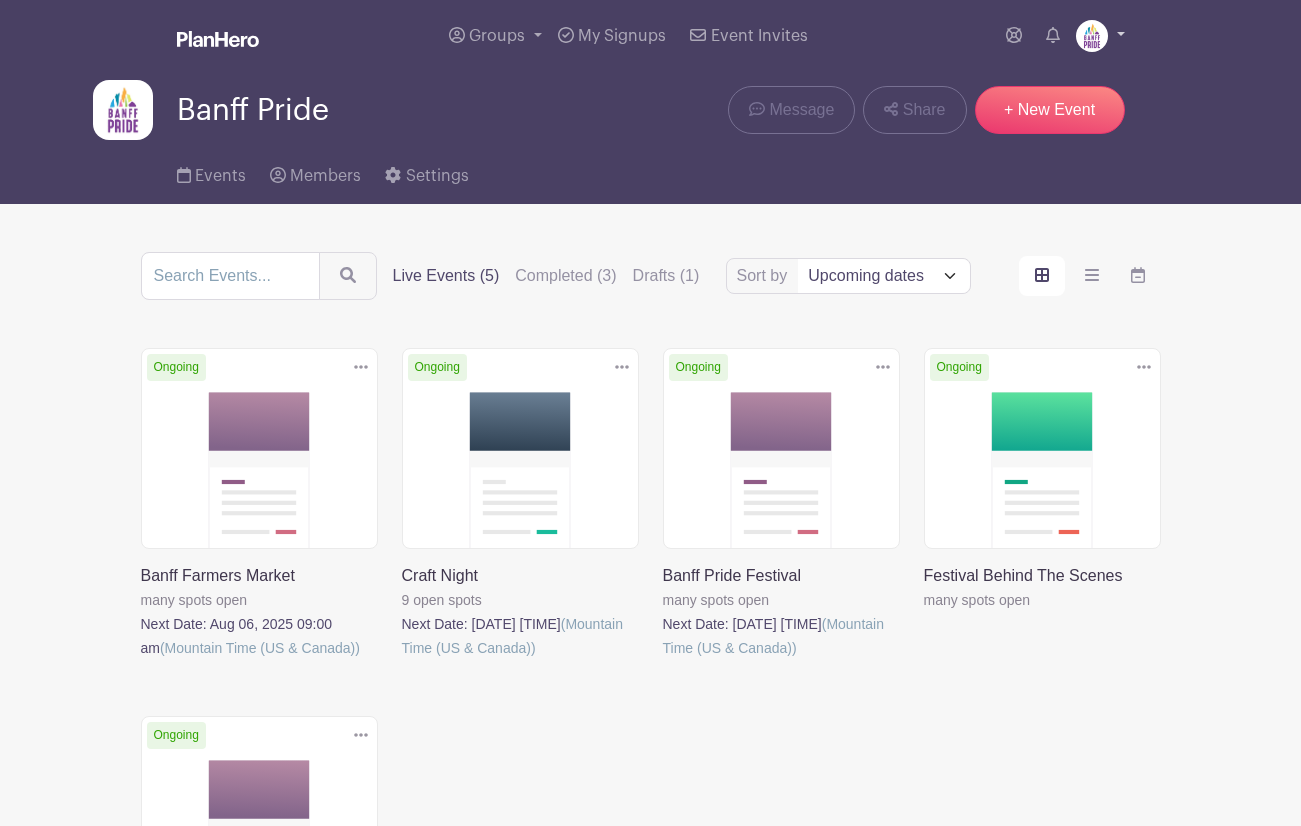 click at bounding box center [1092, 36] 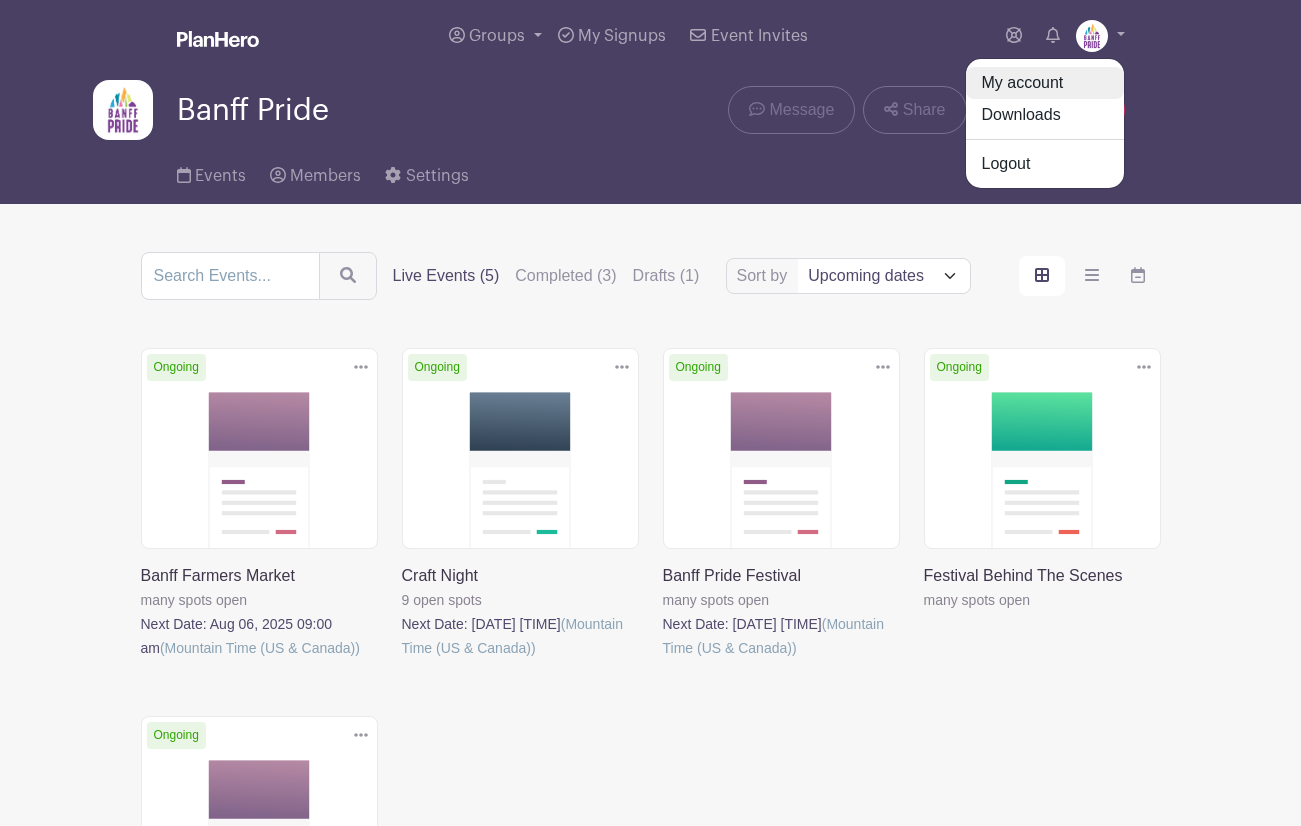 click on "My account" at bounding box center (1045, 83) 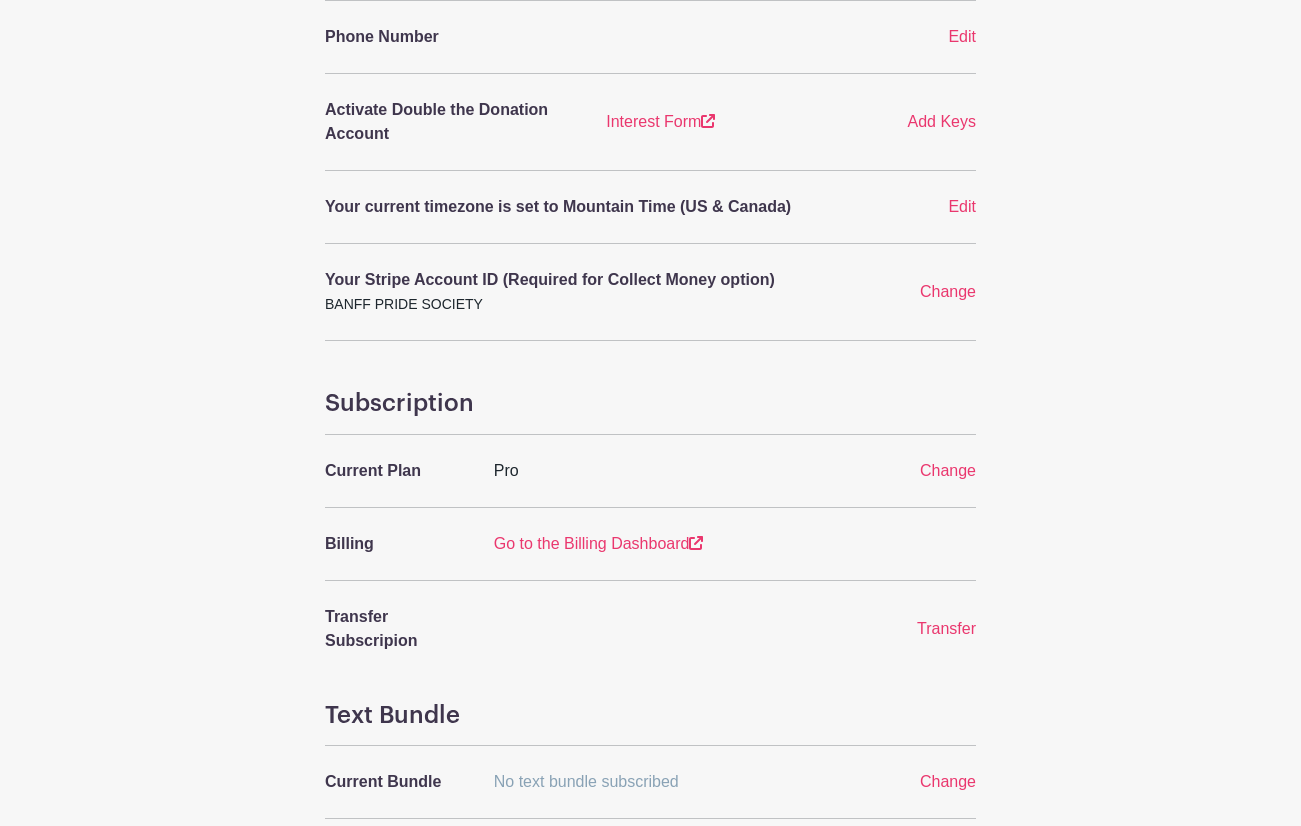 scroll, scrollTop: 499, scrollLeft: 0, axis: vertical 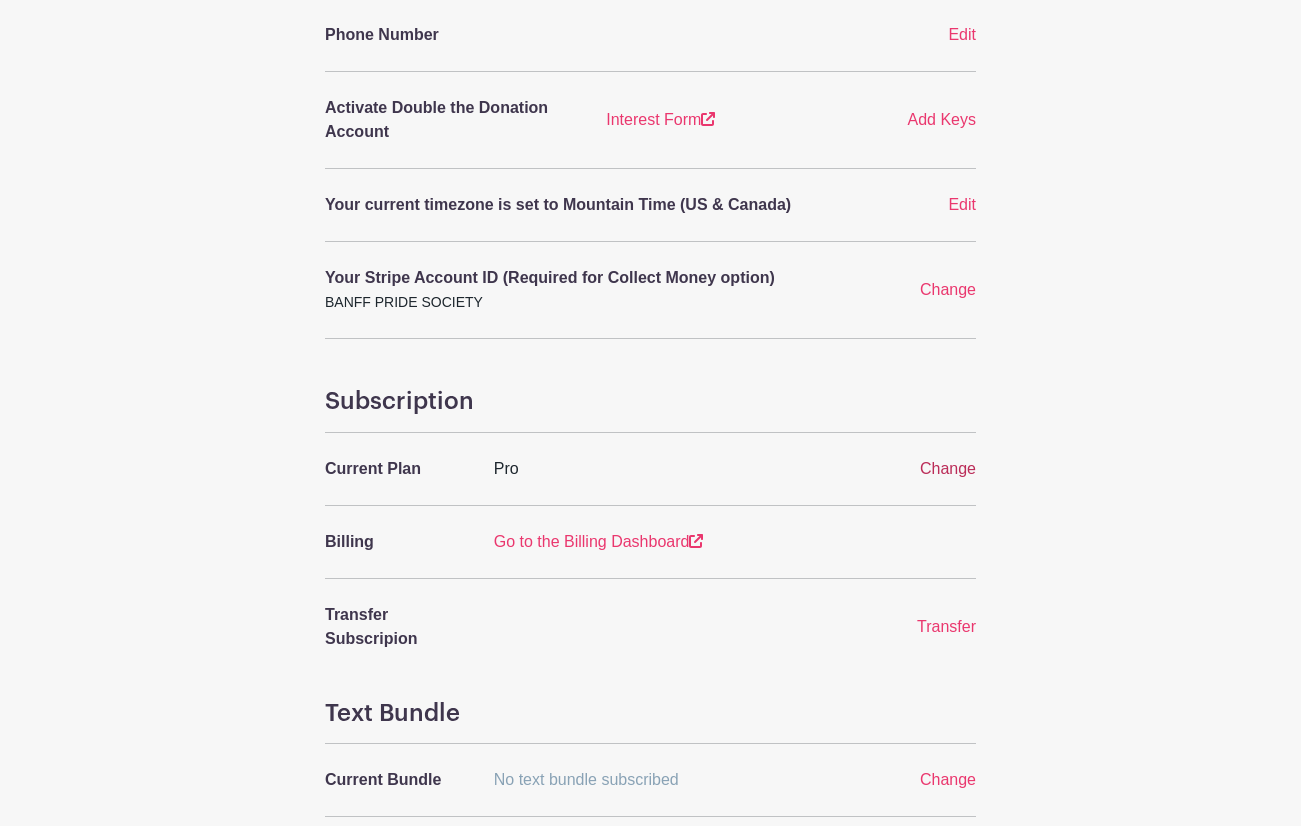 click on "Change" at bounding box center (948, 468) 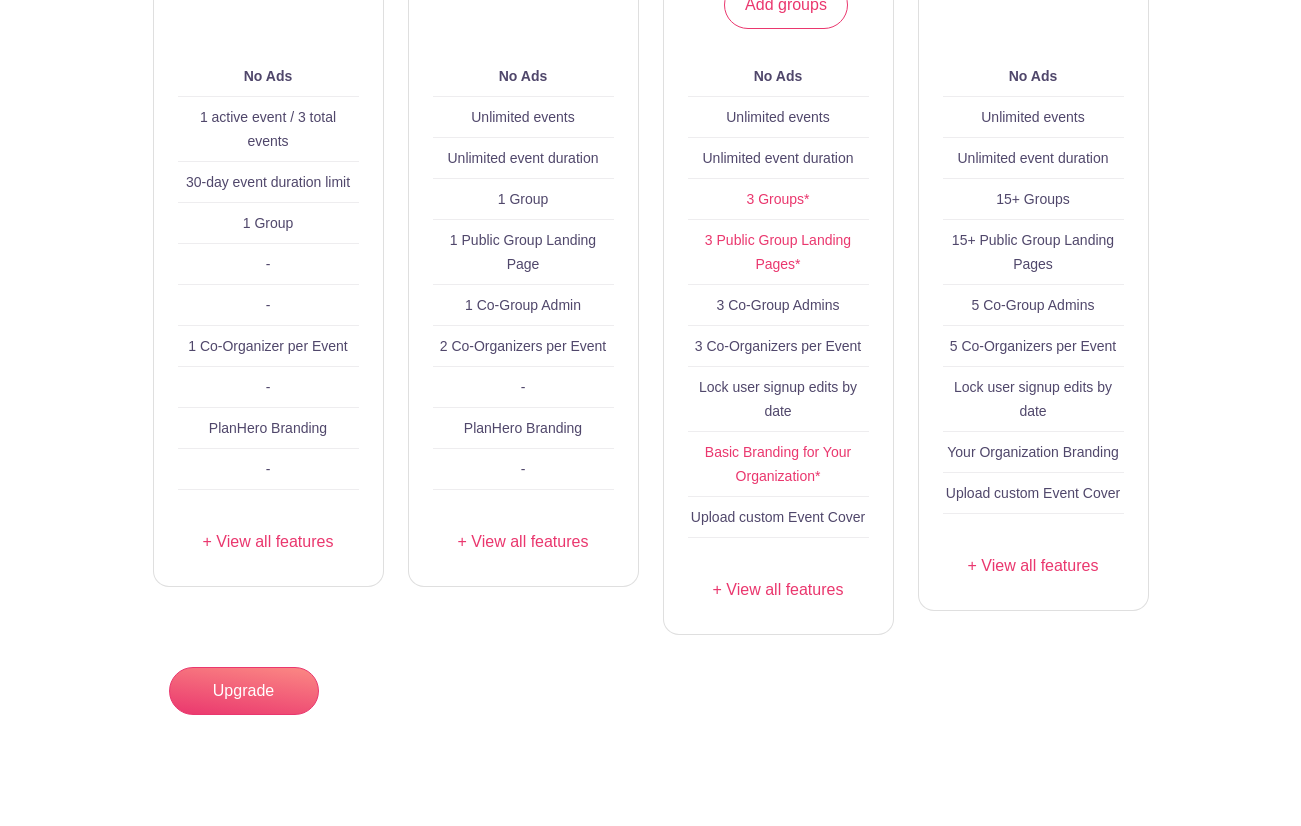 scroll, scrollTop: 518, scrollLeft: 0, axis: vertical 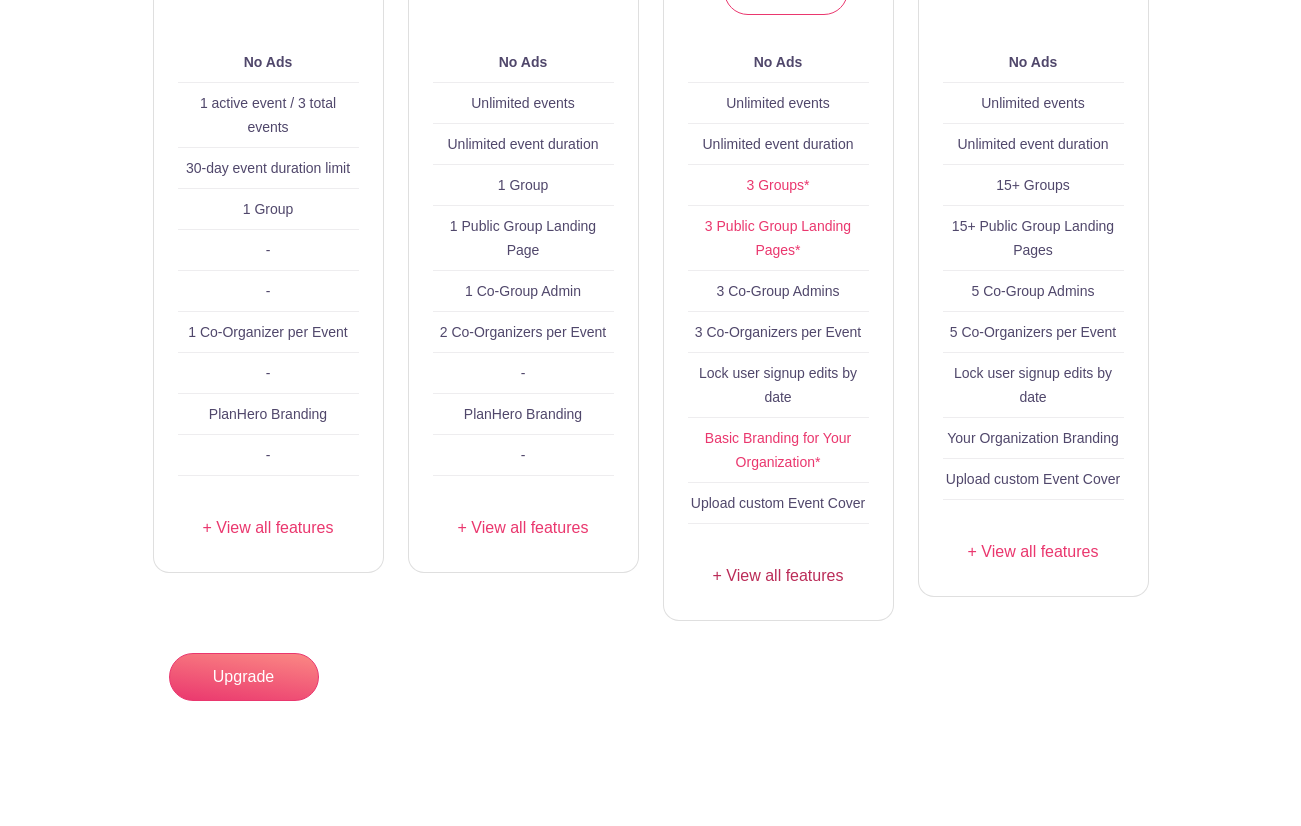 click on "+ View all features" at bounding box center [778, 576] 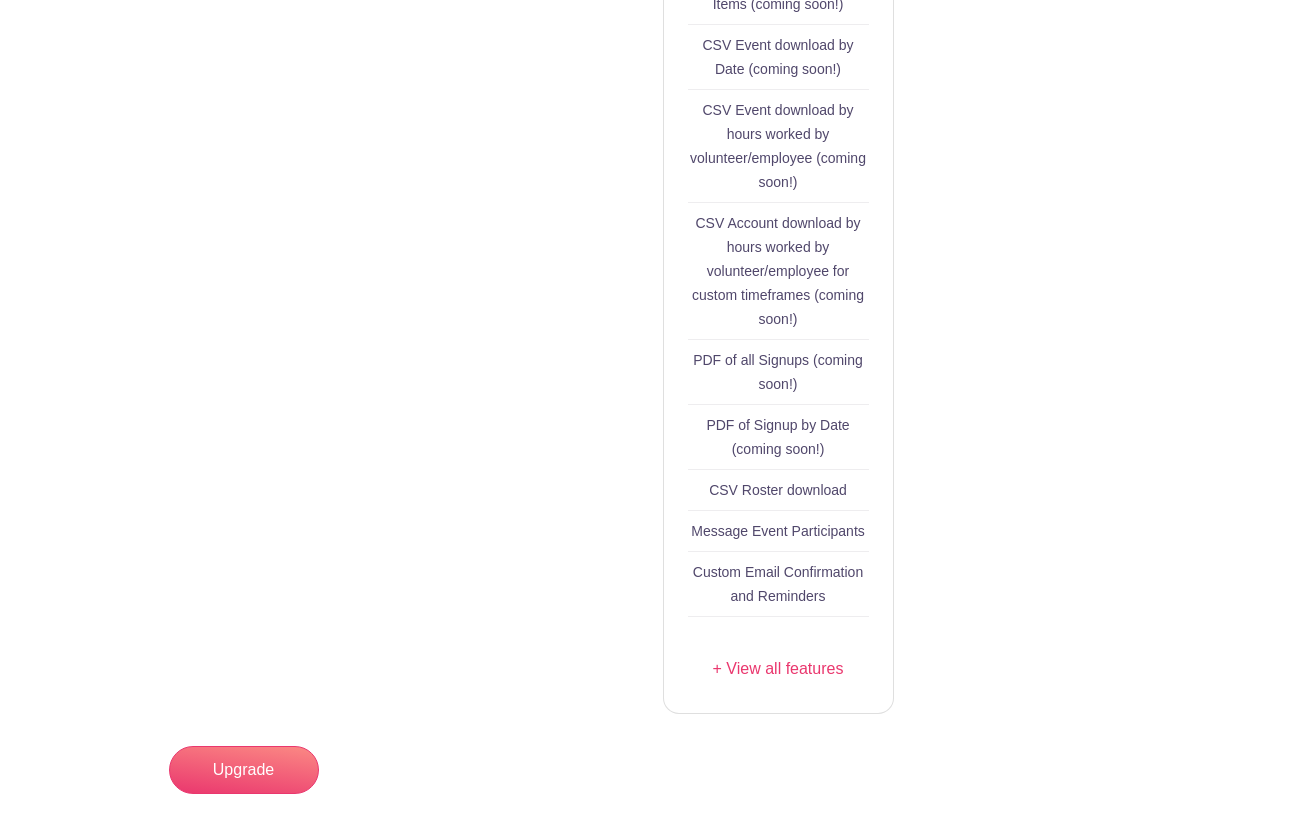 scroll, scrollTop: 0, scrollLeft: 0, axis: both 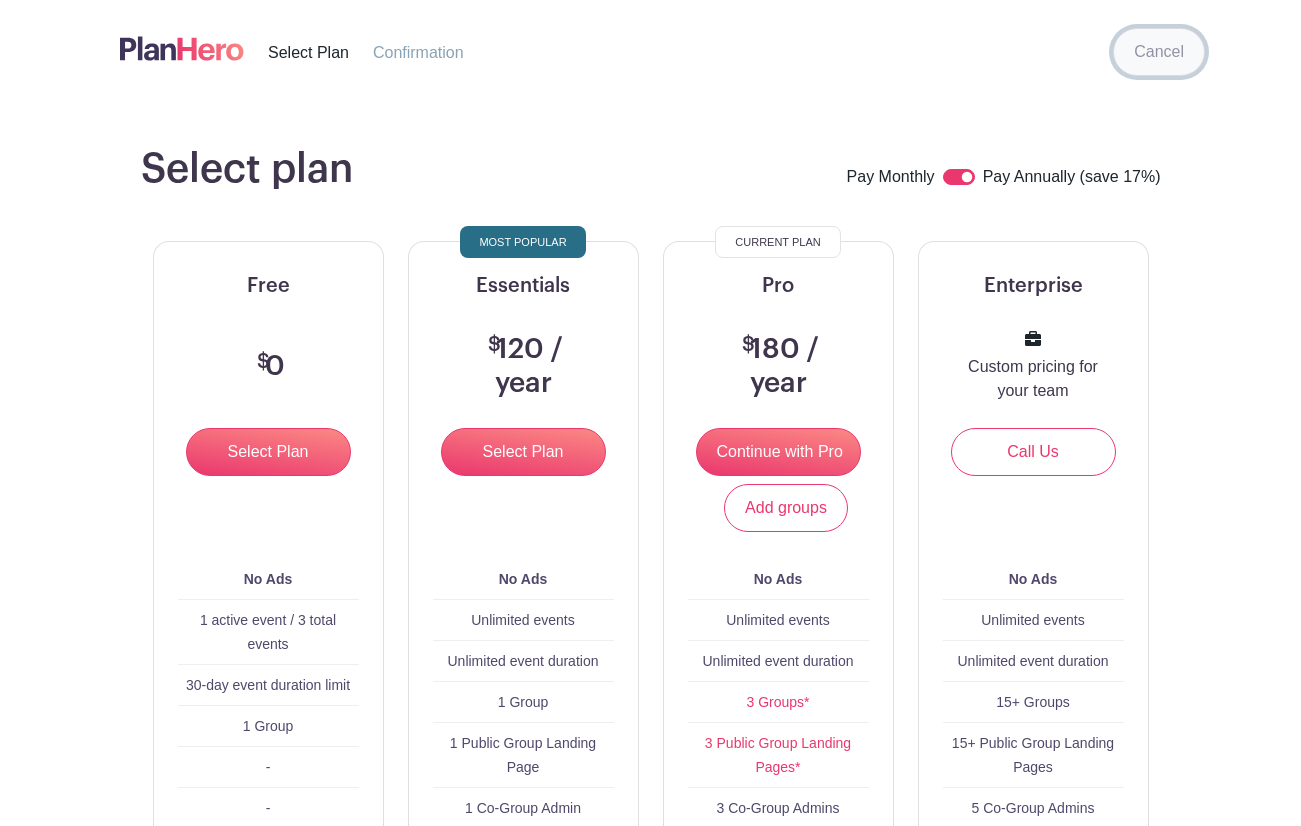click on "Cancel" at bounding box center (1159, 52) 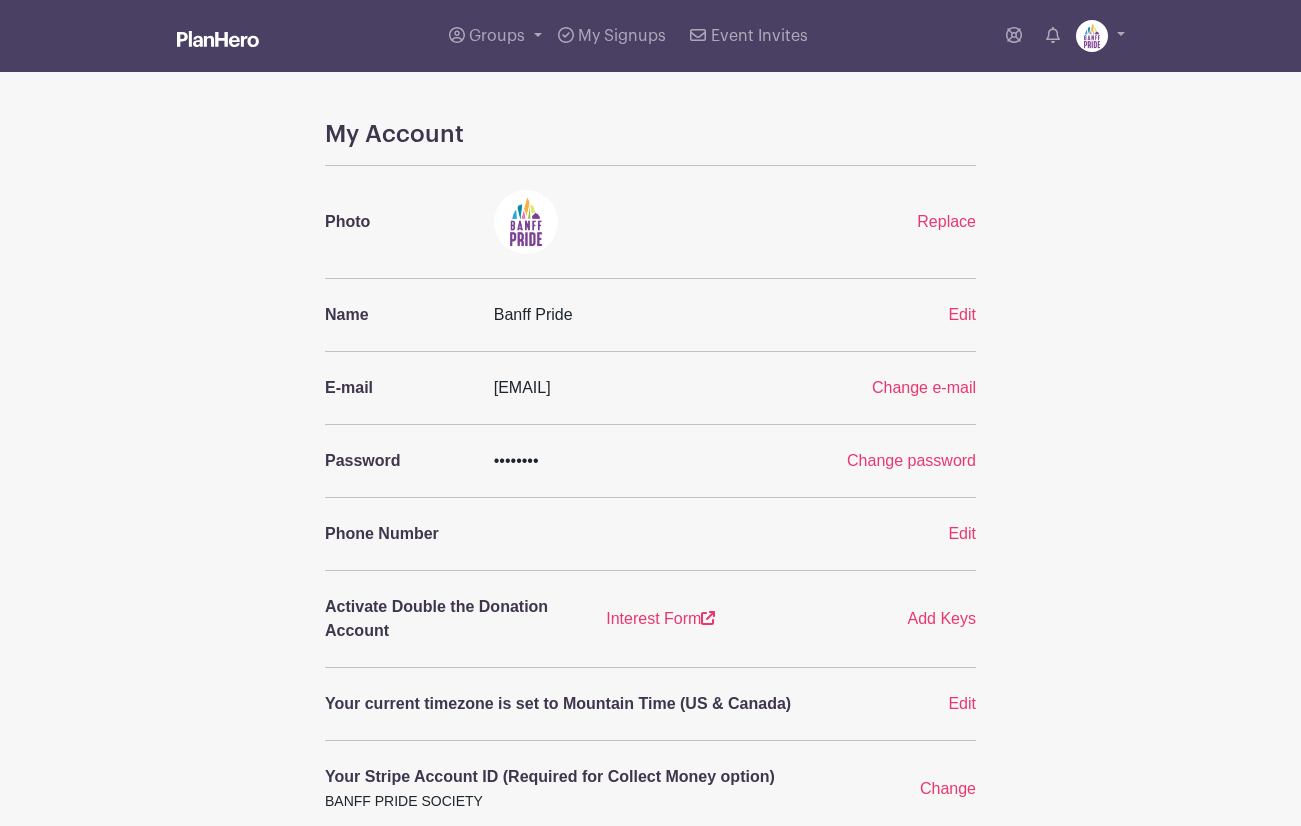 click at bounding box center (218, 39) 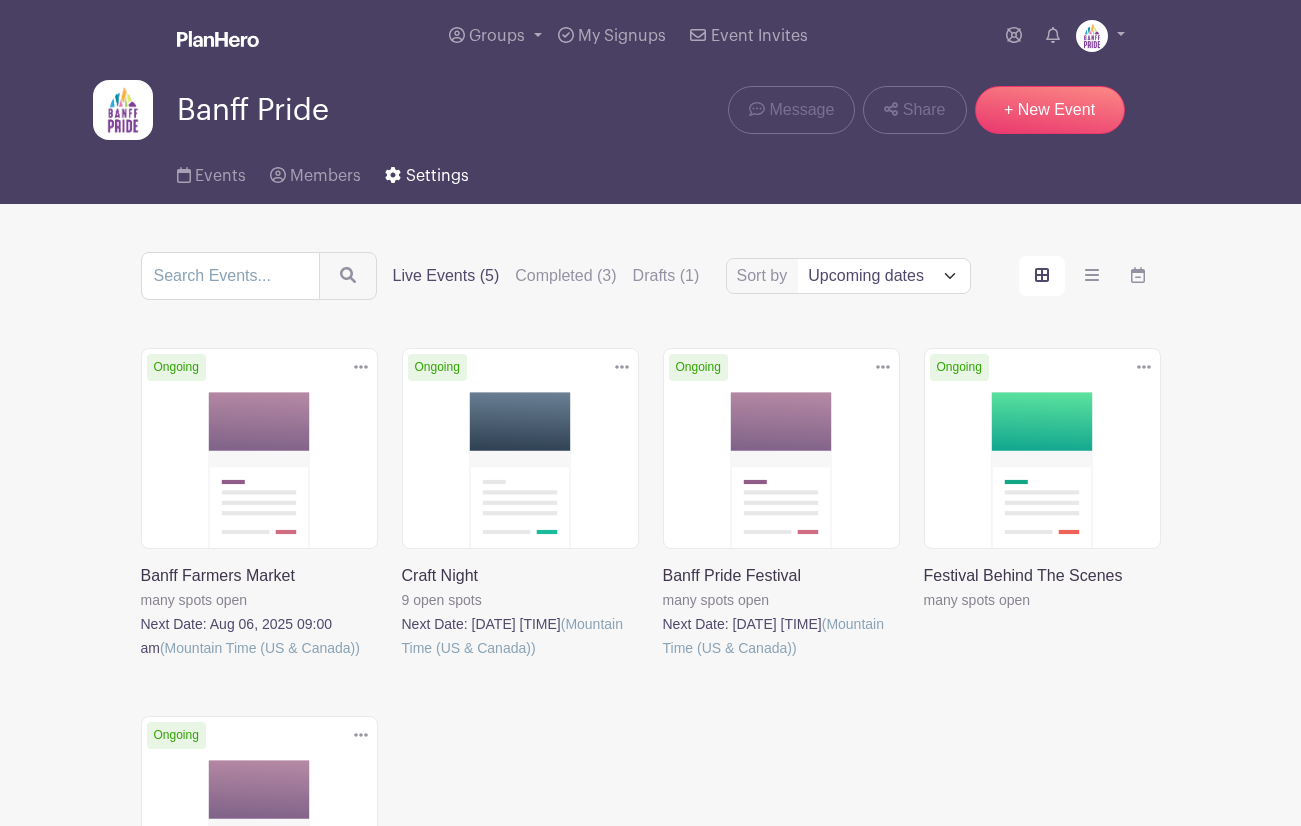 click on "Settings" at bounding box center [437, 176] 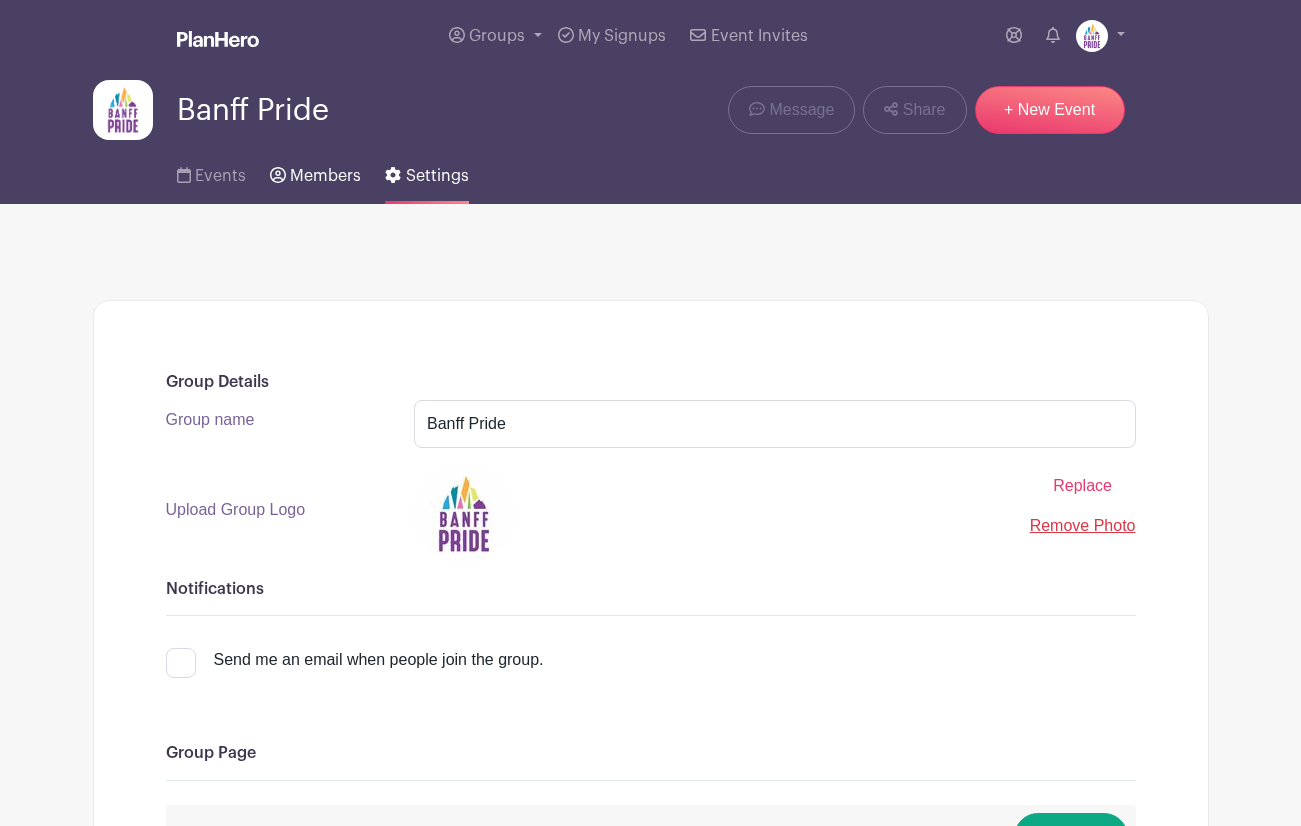 click on "Members" at bounding box center (325, 176) 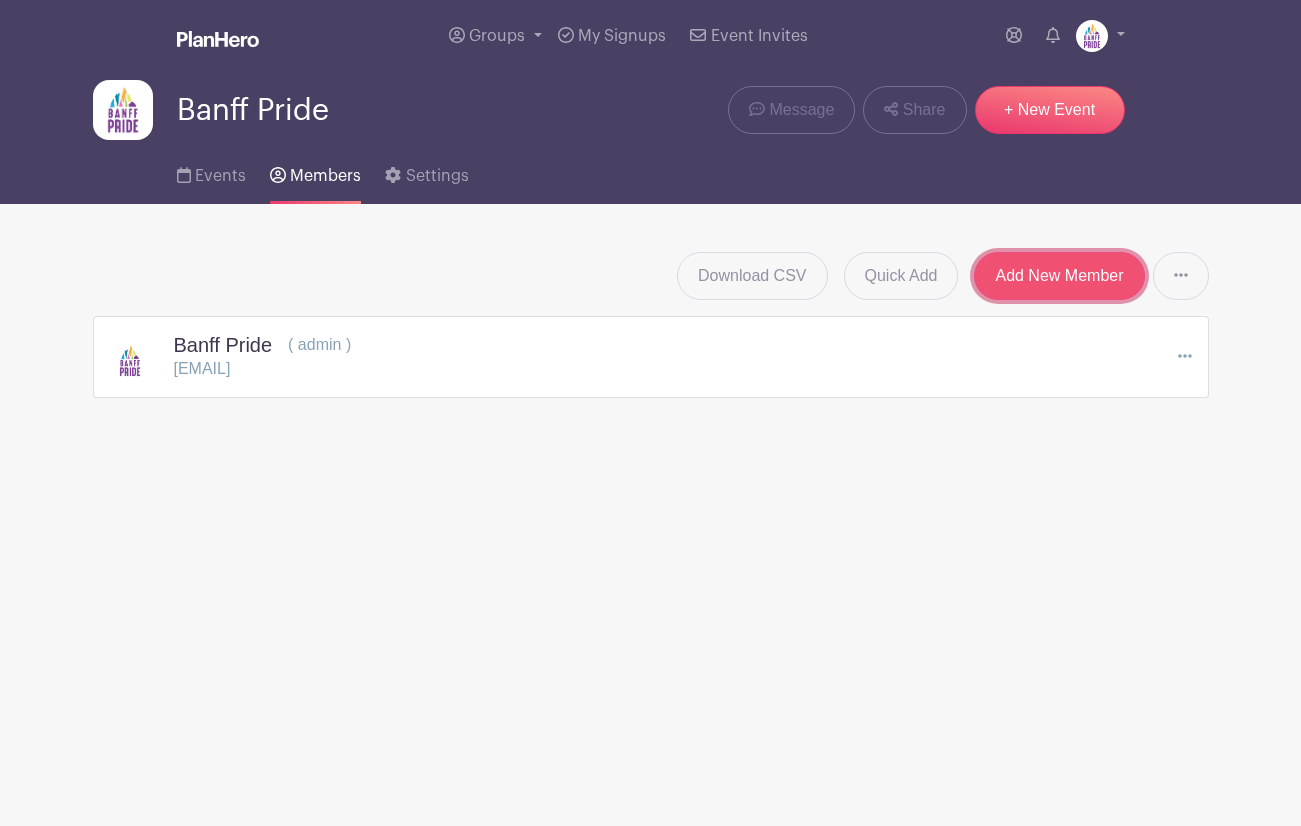 click on "Add New Member" at bounding box center [1059, 276] 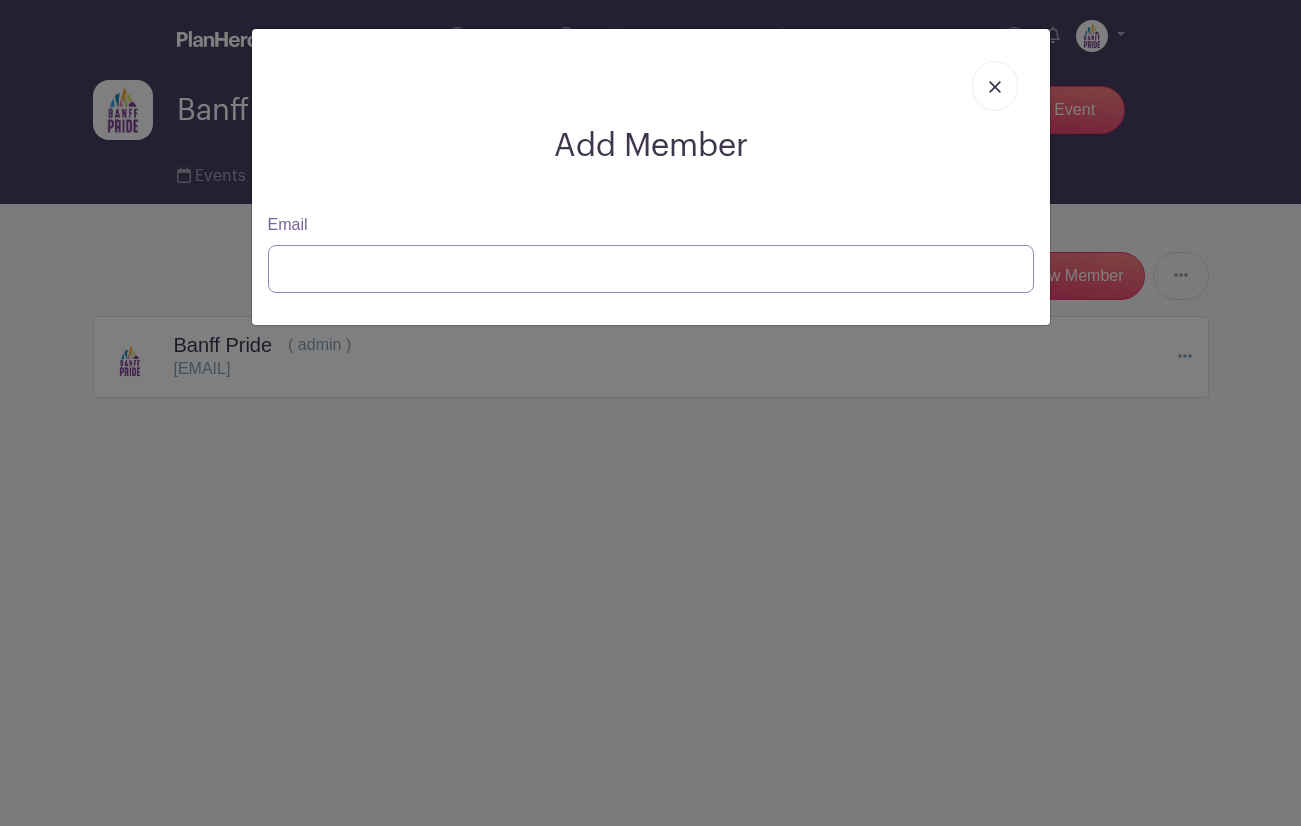 click on "Email" at bounding box center (651, 269) 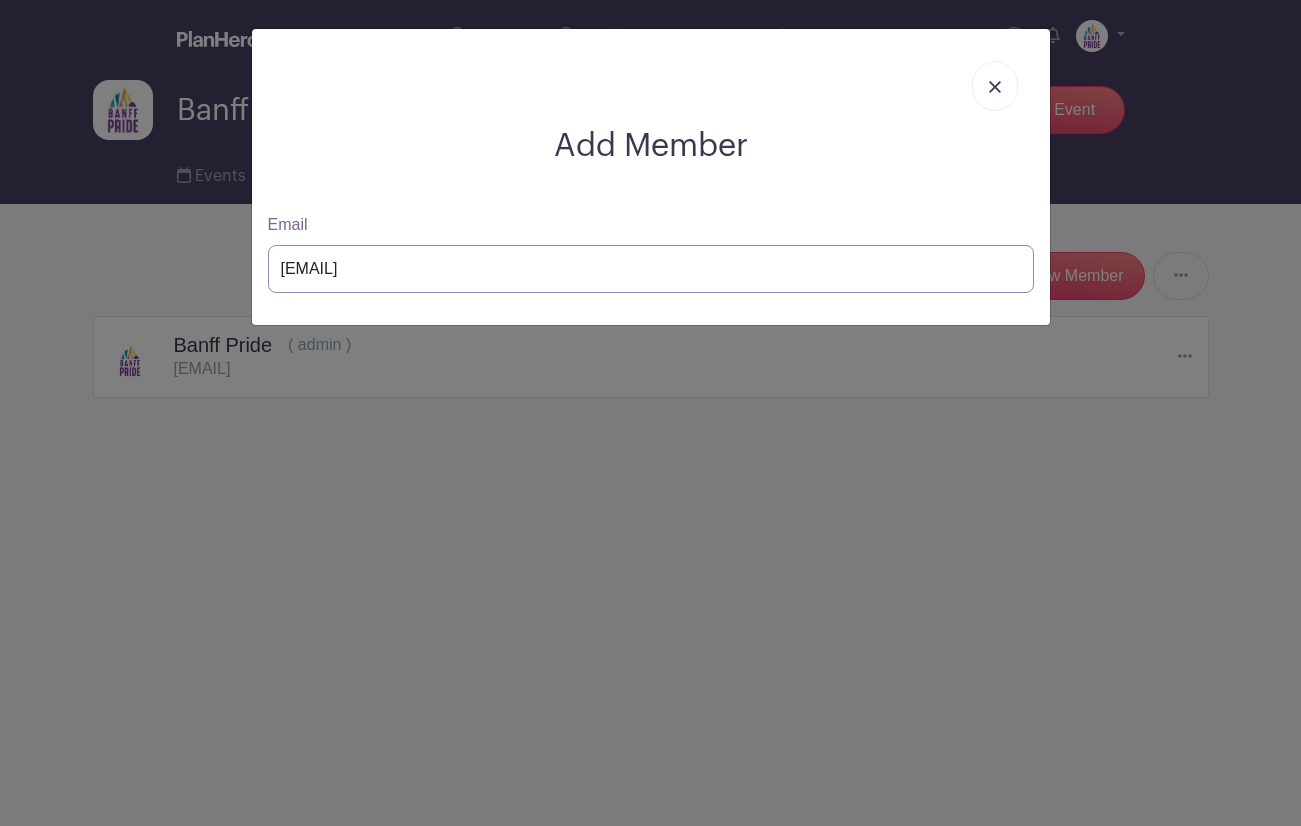 type on "[EMAIL]" 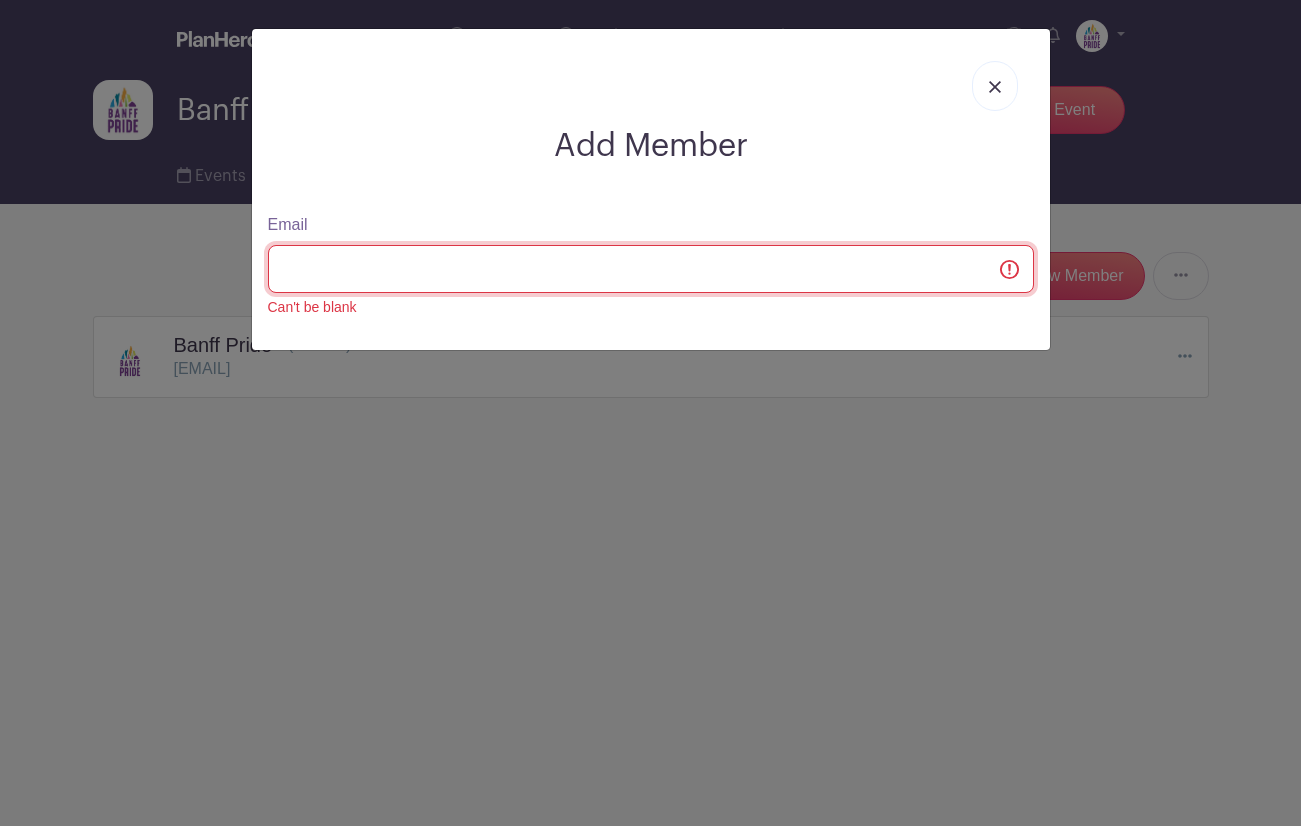 click on "Email" at bounding box center (651, 269) 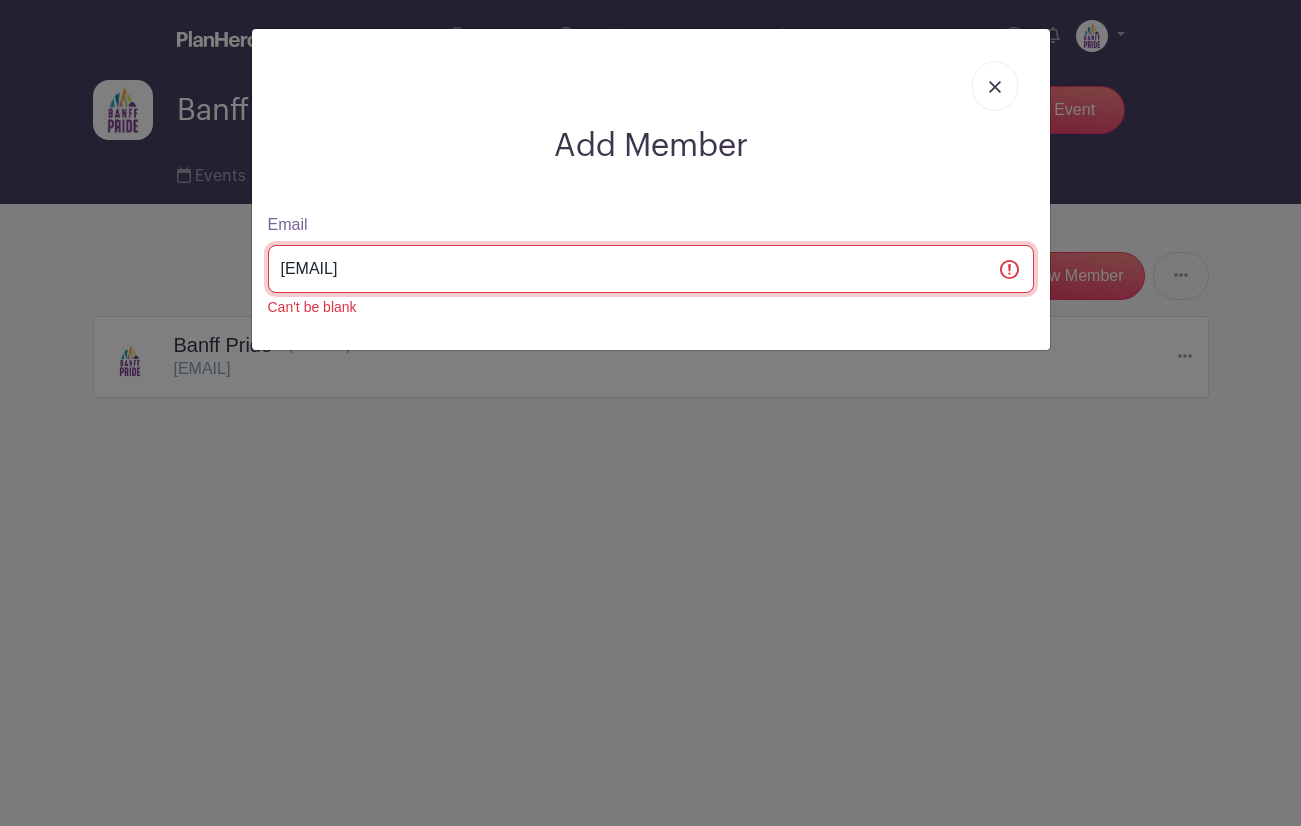 type on "[EMAIL]" 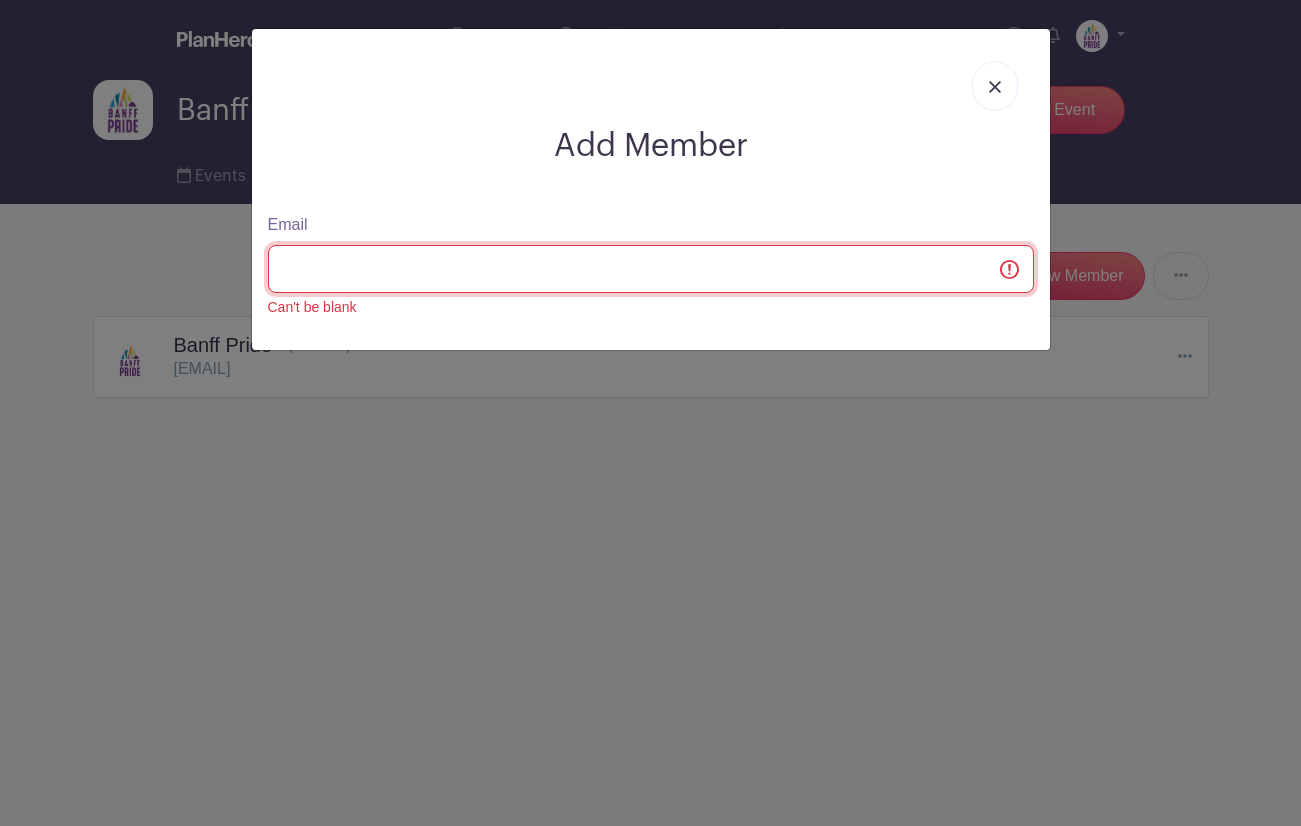 click on "Email" at bounding box center [651, 269] 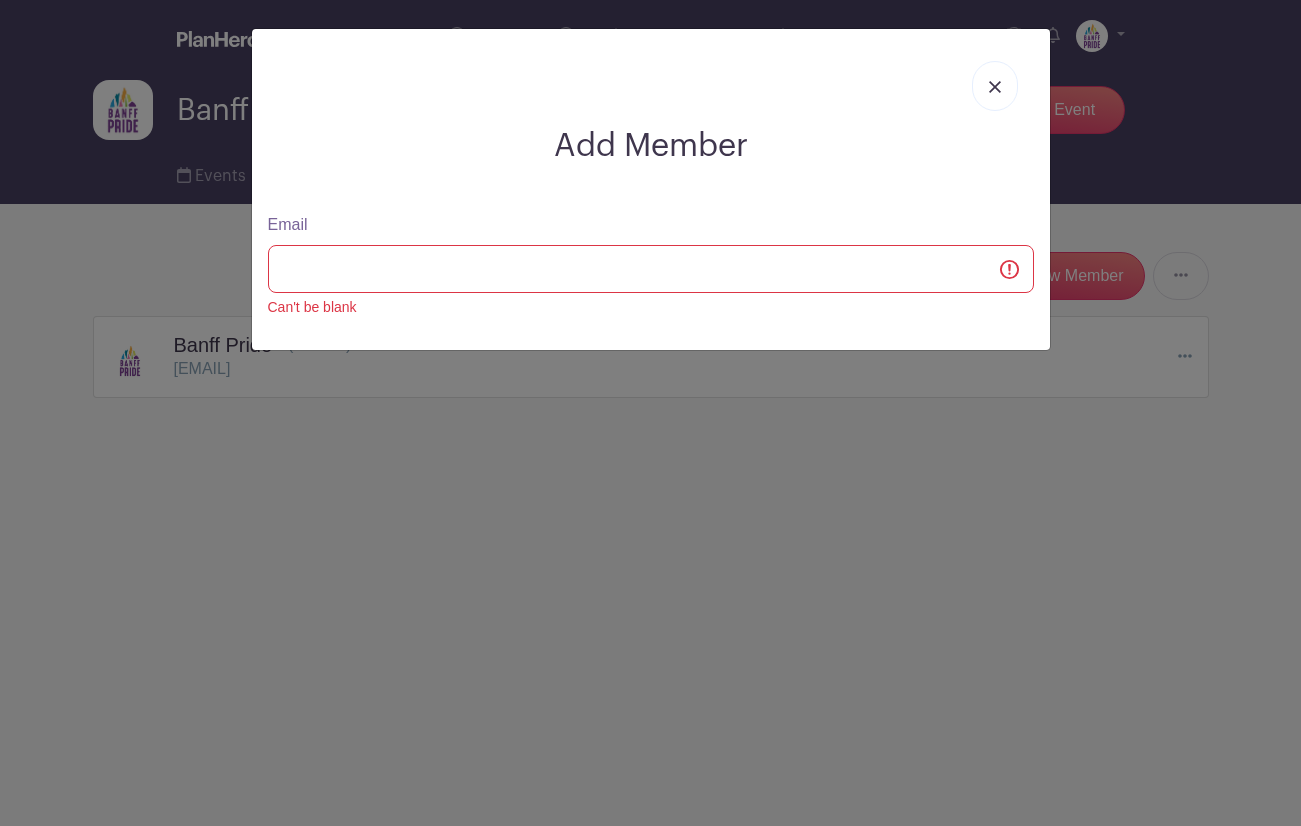 click on "Add Member
Email
Can't be blank" at bounding box center (650, 413) 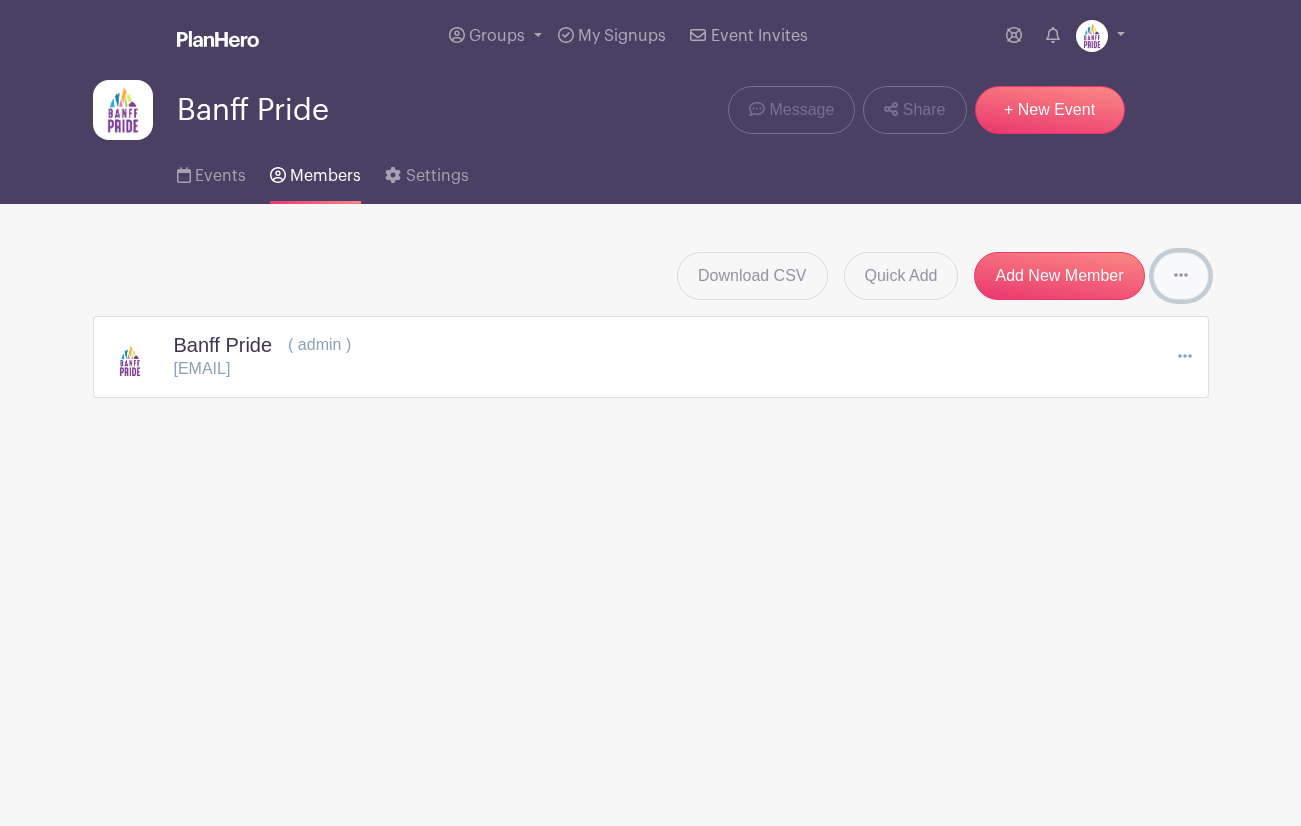 click 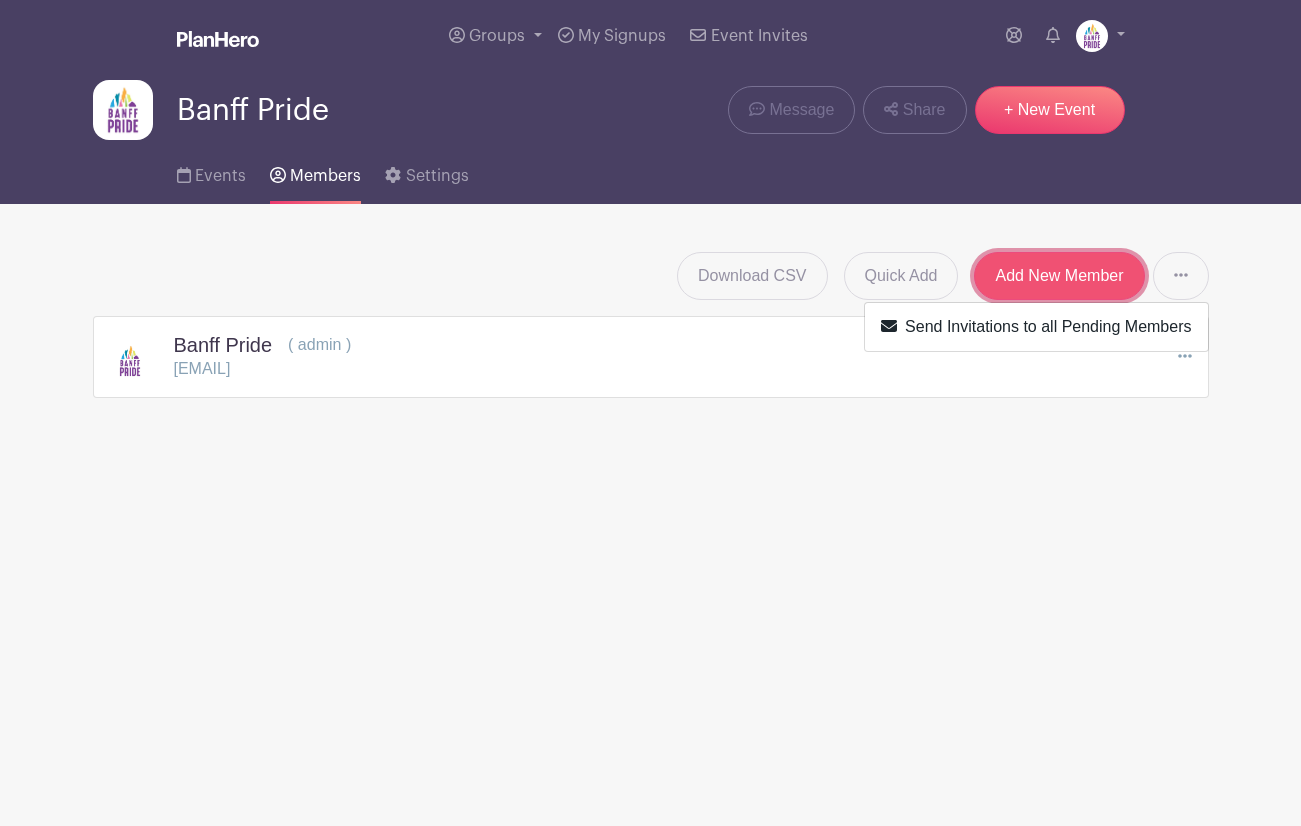 click on "Add New Member" at bounding box center (1059, 276) 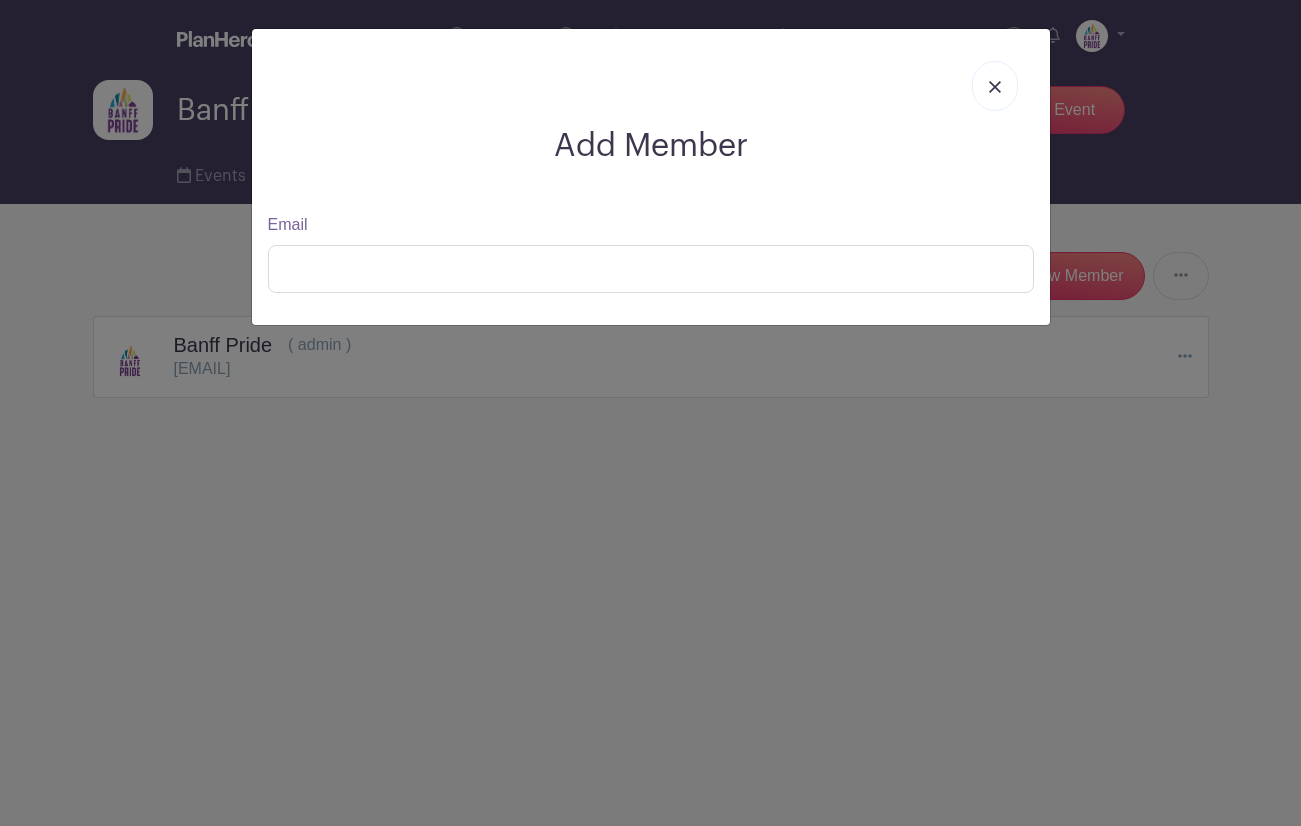 click on "Email" at bounding box center (651, 253) 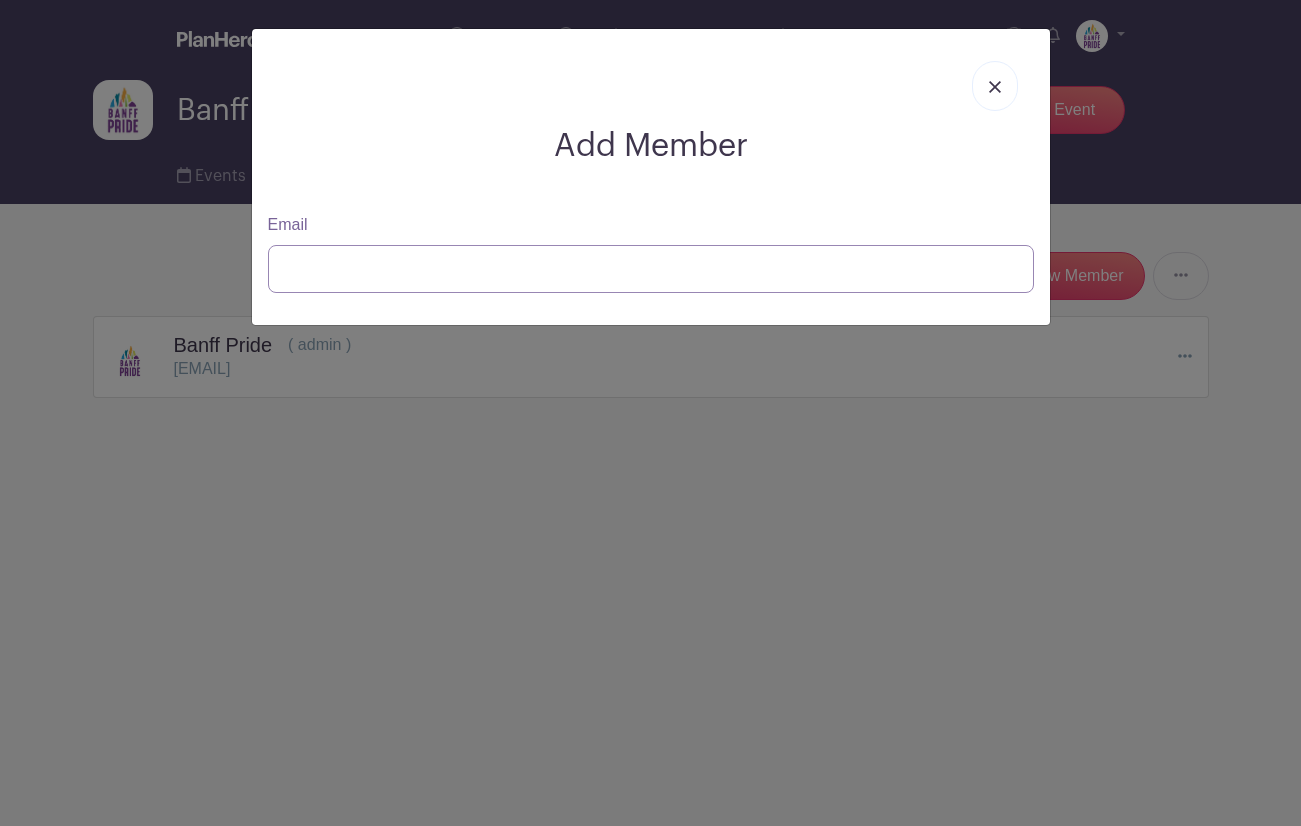 click on "Email" at bounding box center (651, 269) 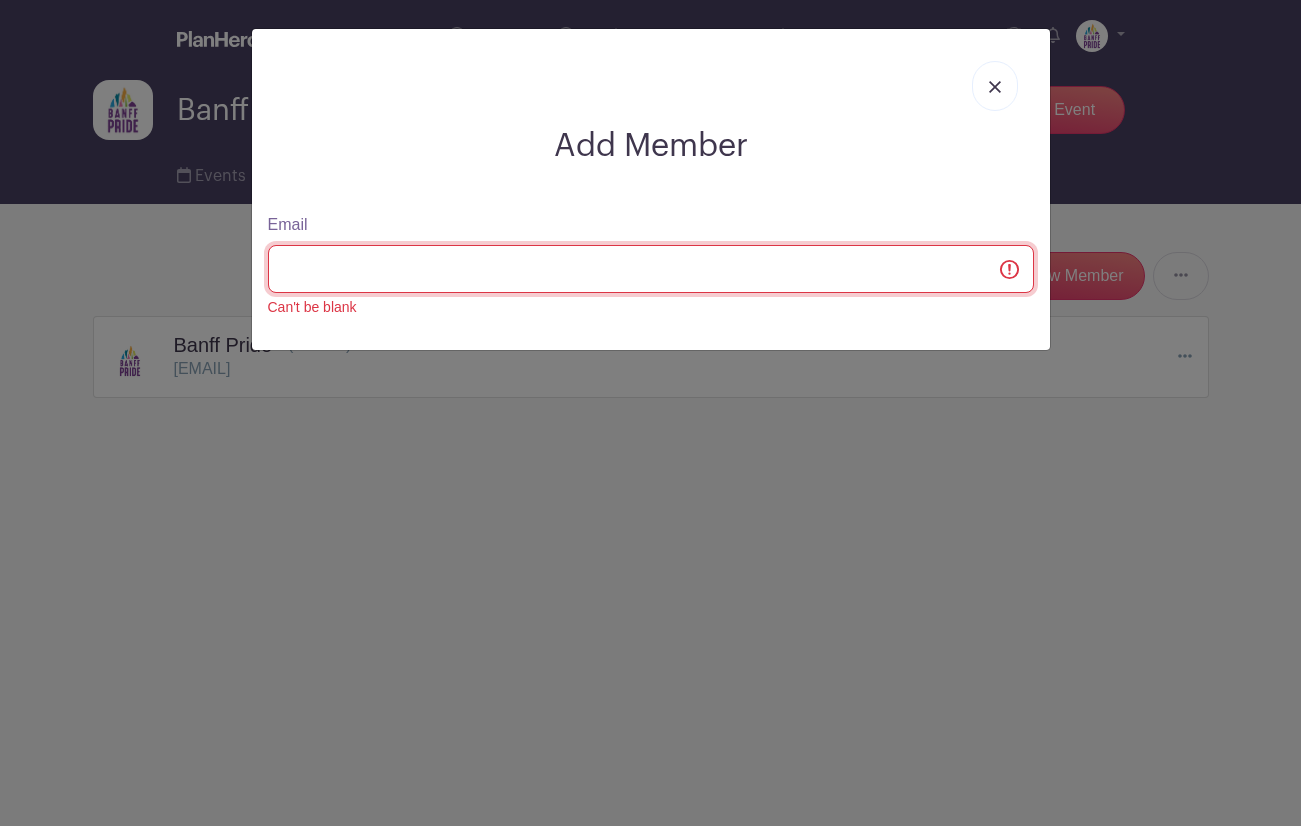 click on "Email" at bounding box center (651, 269) 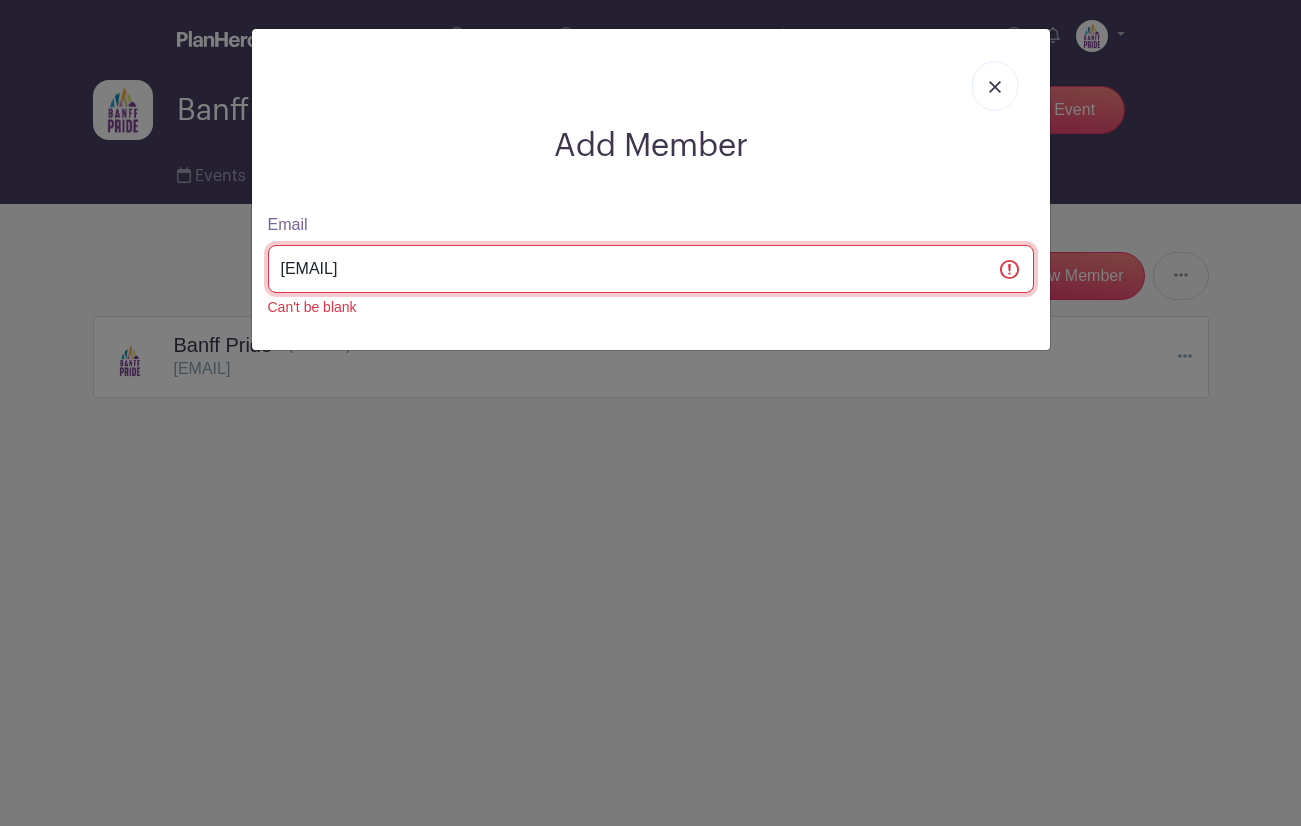 type on "[EMAIL]" 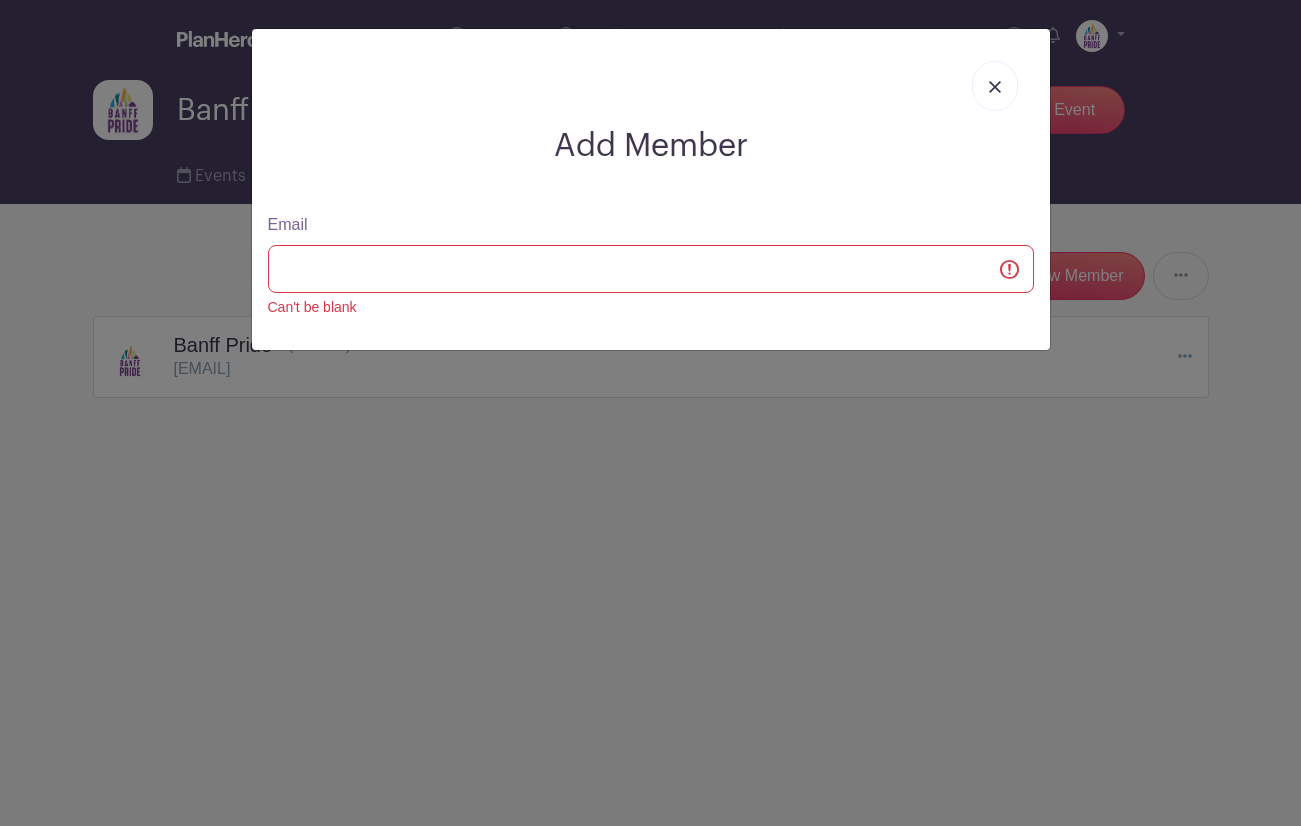 click at bounding box center (995, 87) 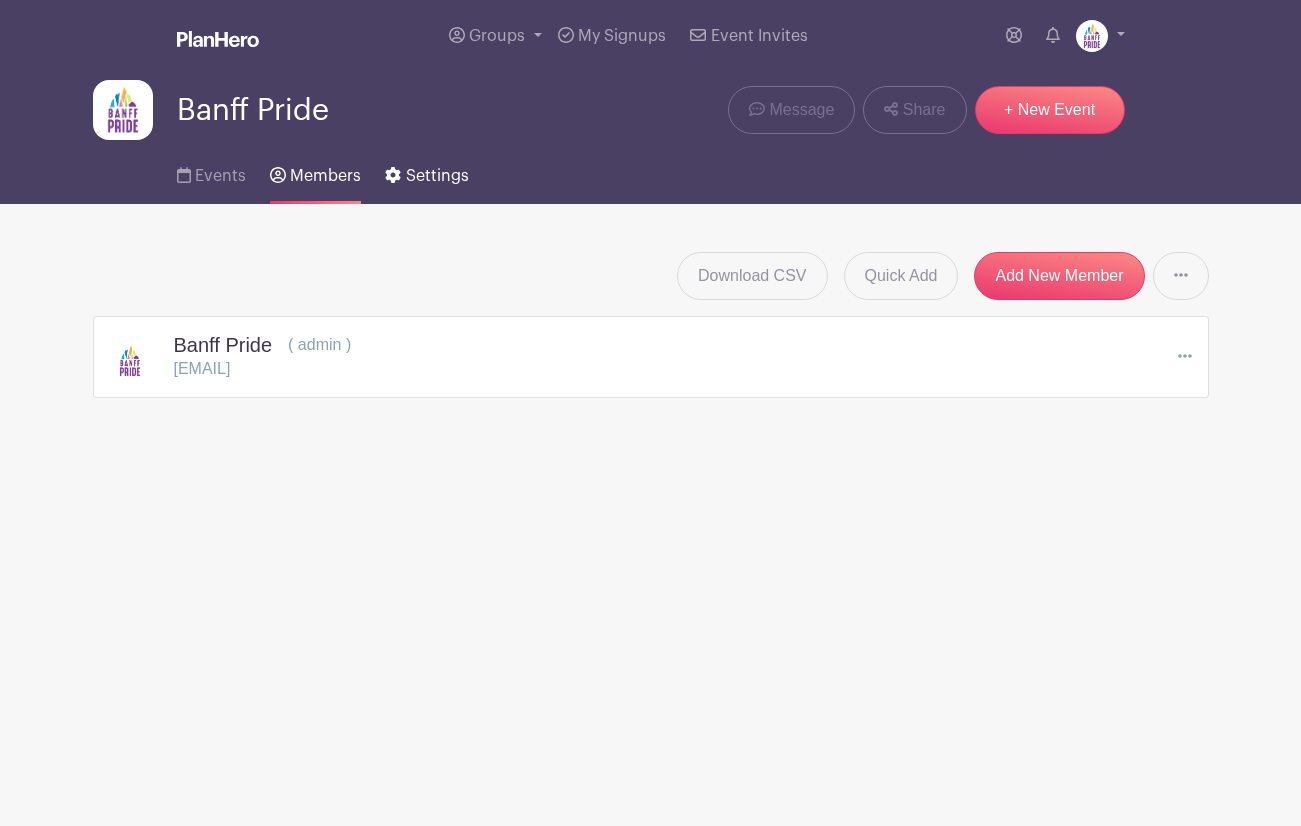 click on "Settings" at bounding box center (437, 176) 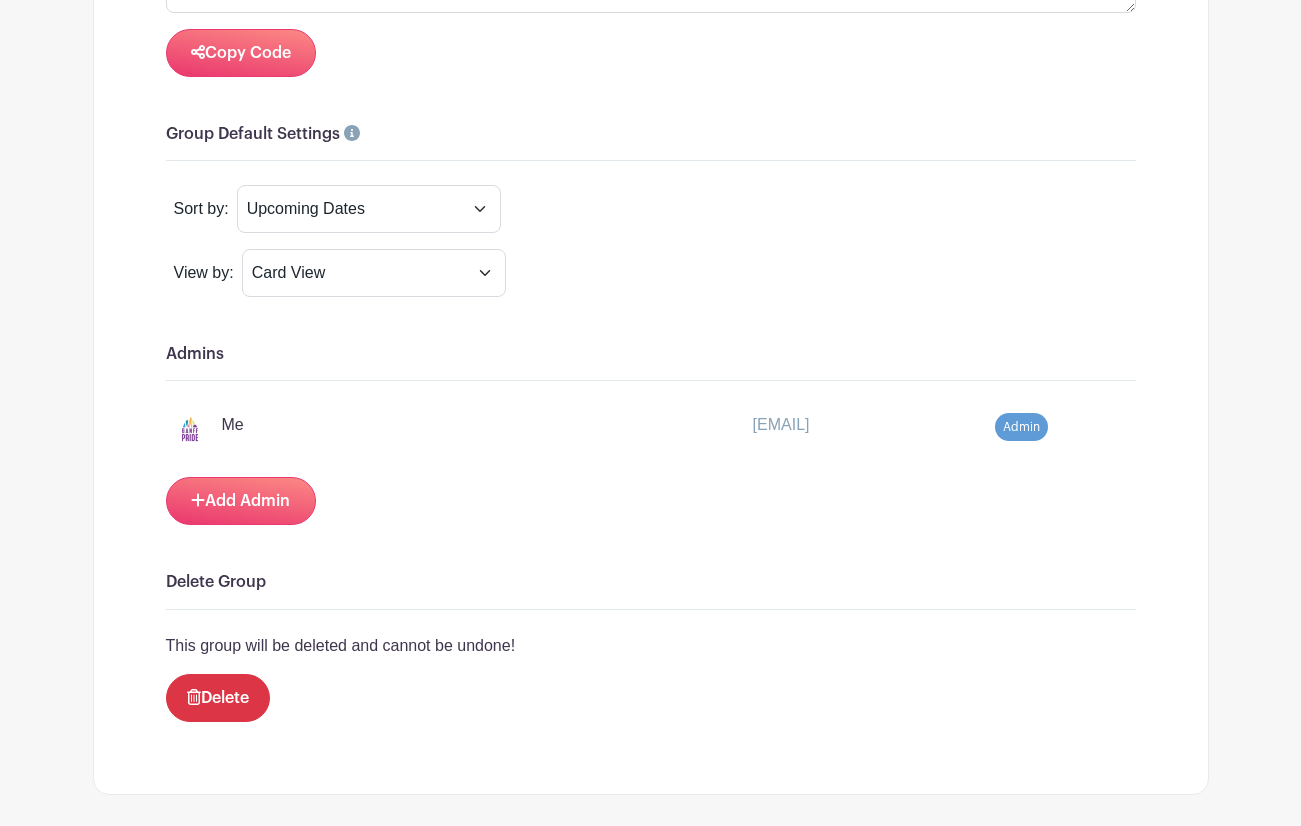 scroll, scrollTop: 1668, scrollLeft: 0, axis: vertical 